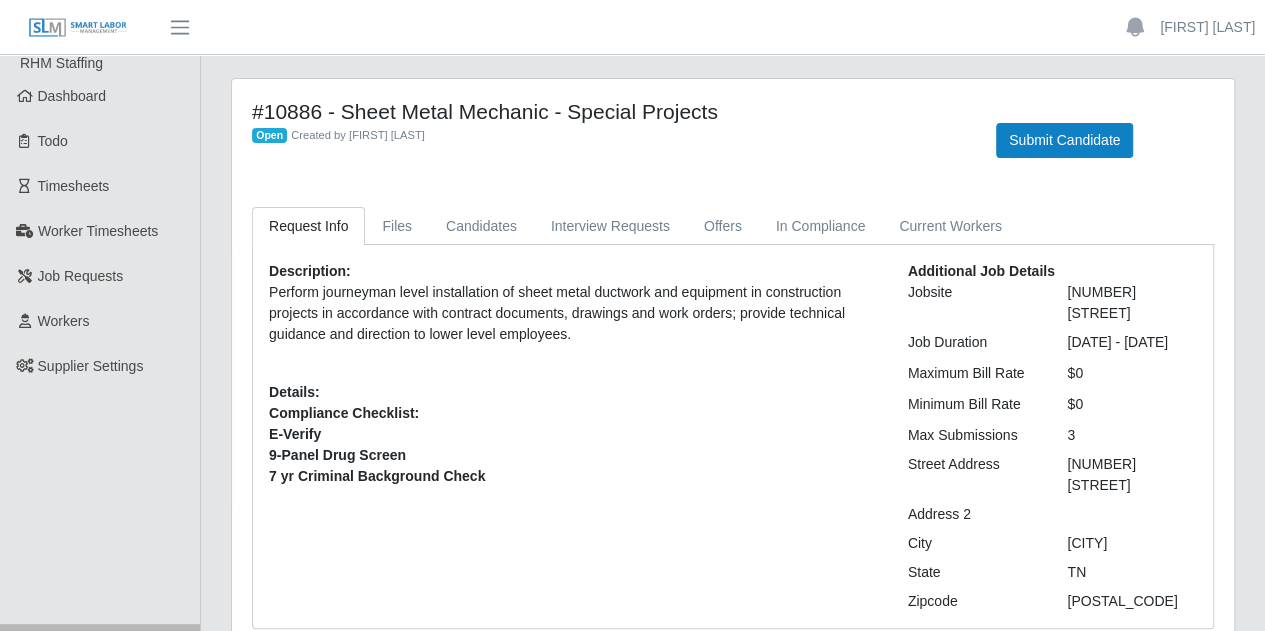 scroll, scrollTop: 0, scrollLeft: 0, axis: both 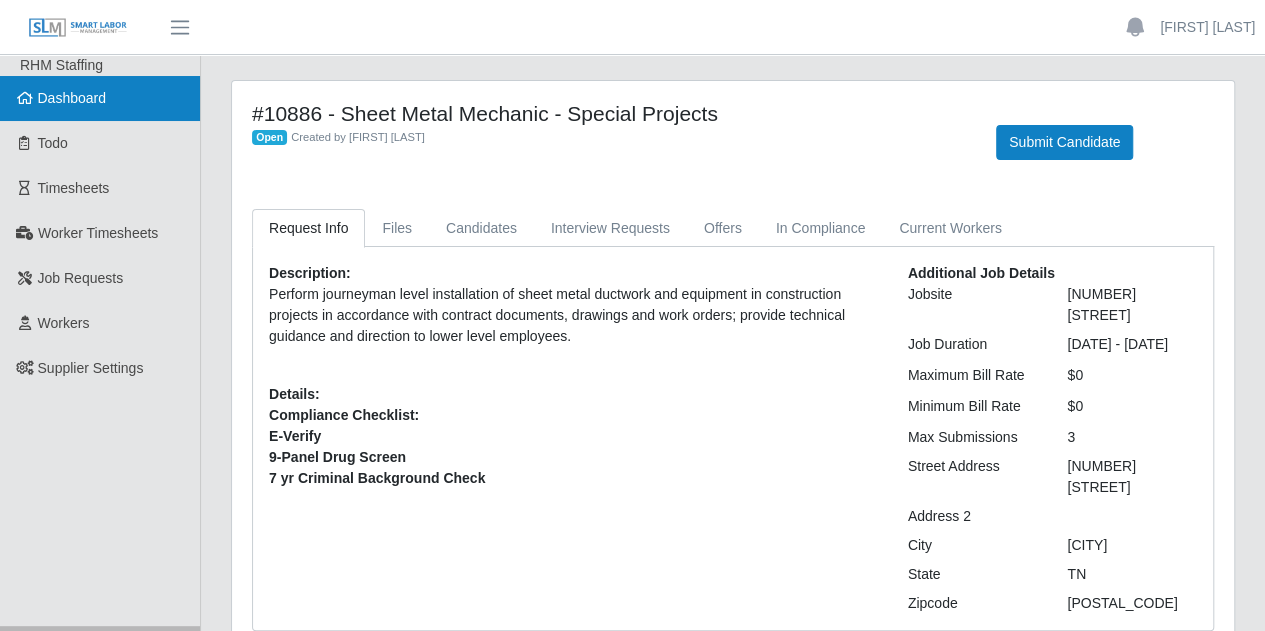 click on "Dashboard" at bounding box center (100, 98) 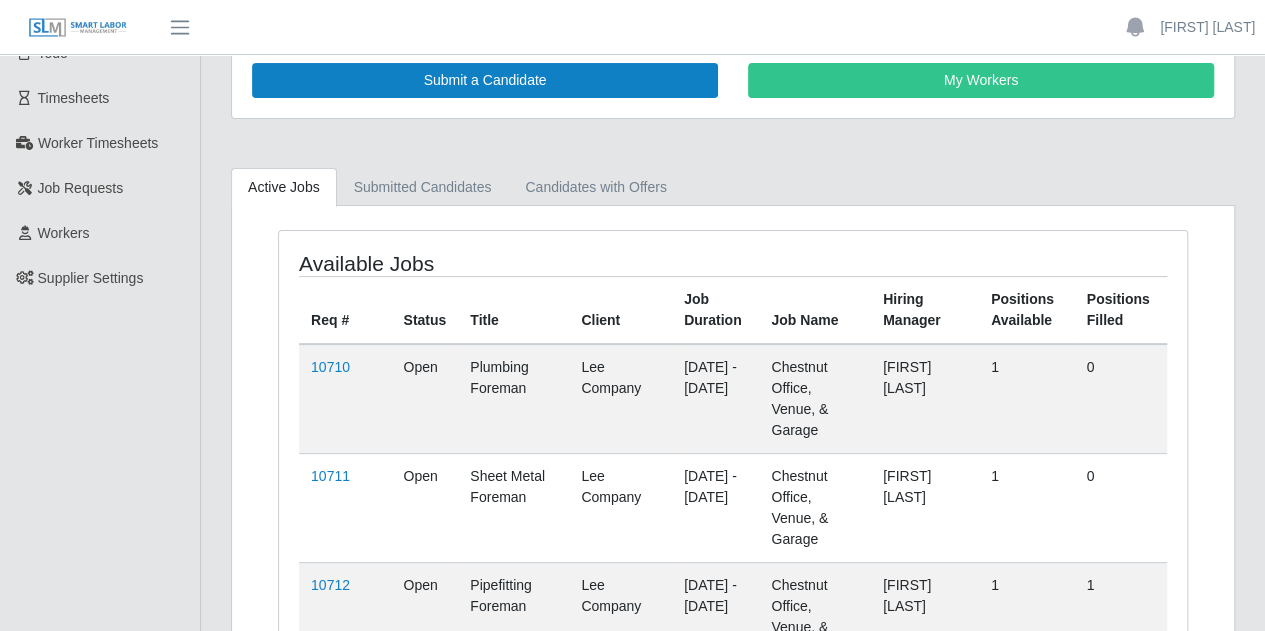 scroll, scrollTop: 0, scrollLeft: 0, axis: both 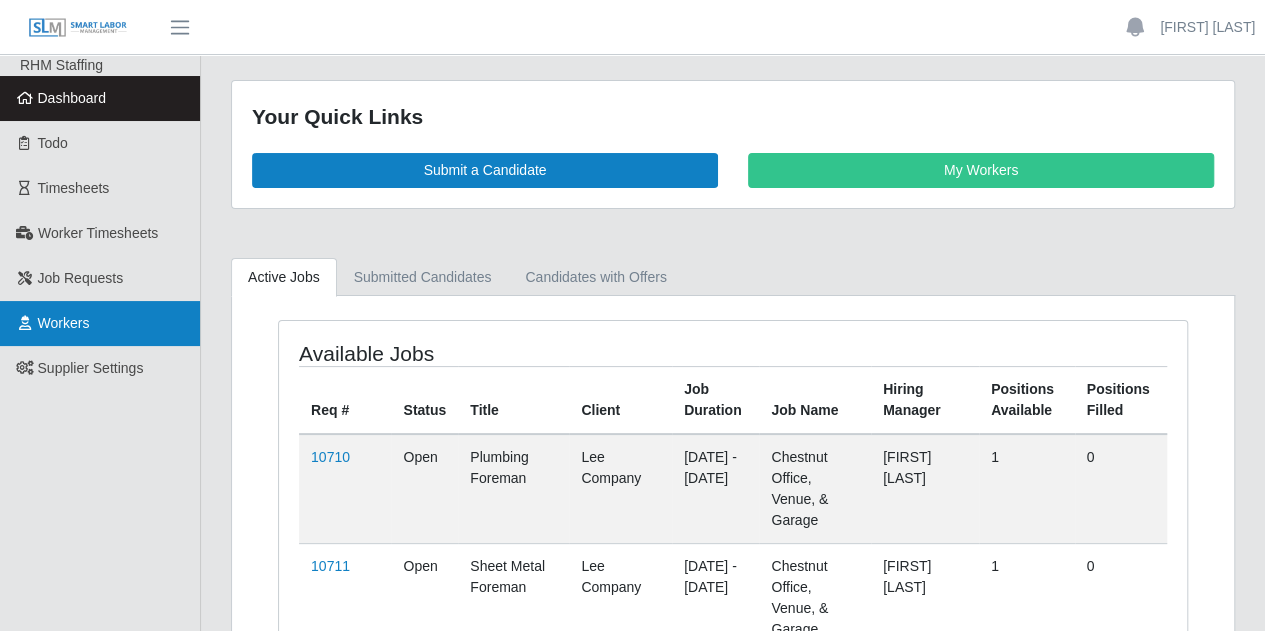 click on "Workers" at bounding box center (100, 323) 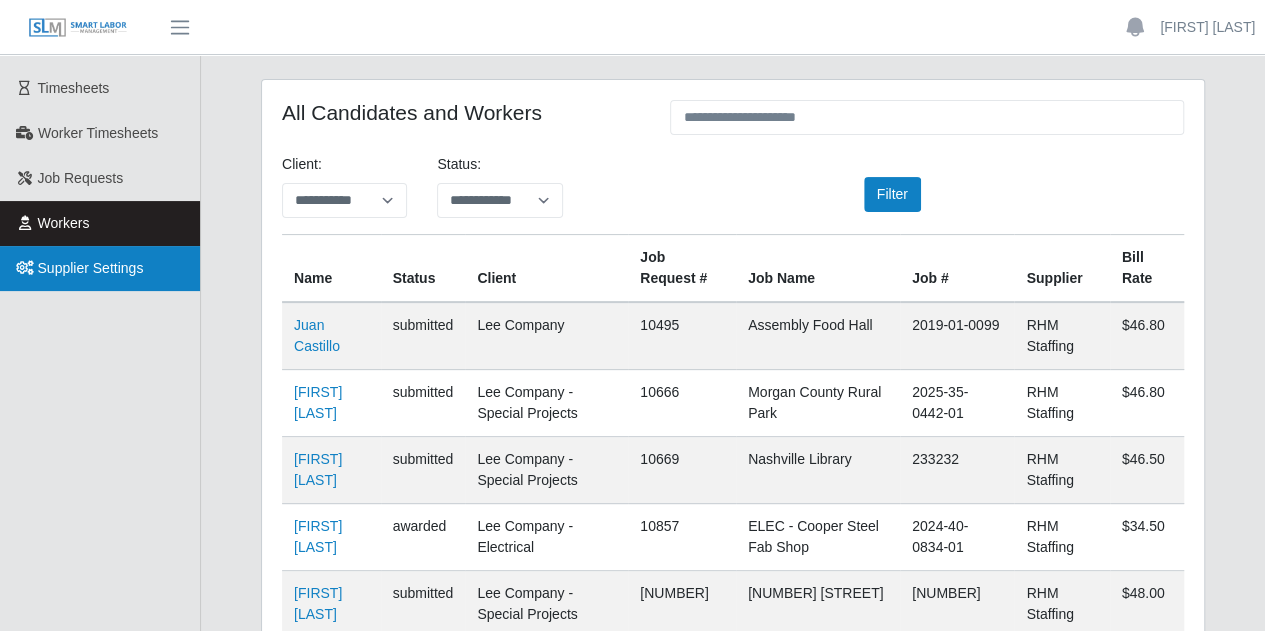 scroll, scrollTop: 0, scrollLeft: 0, axis: both 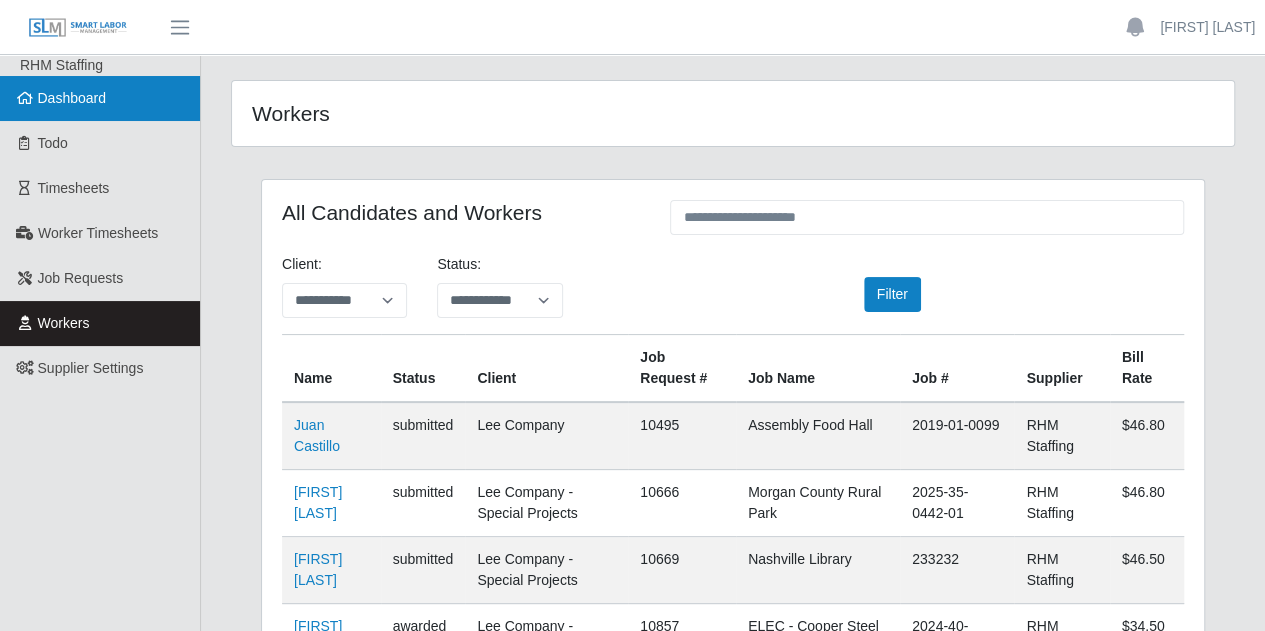 click on "Dashboard" at bounding box center [100, 98] 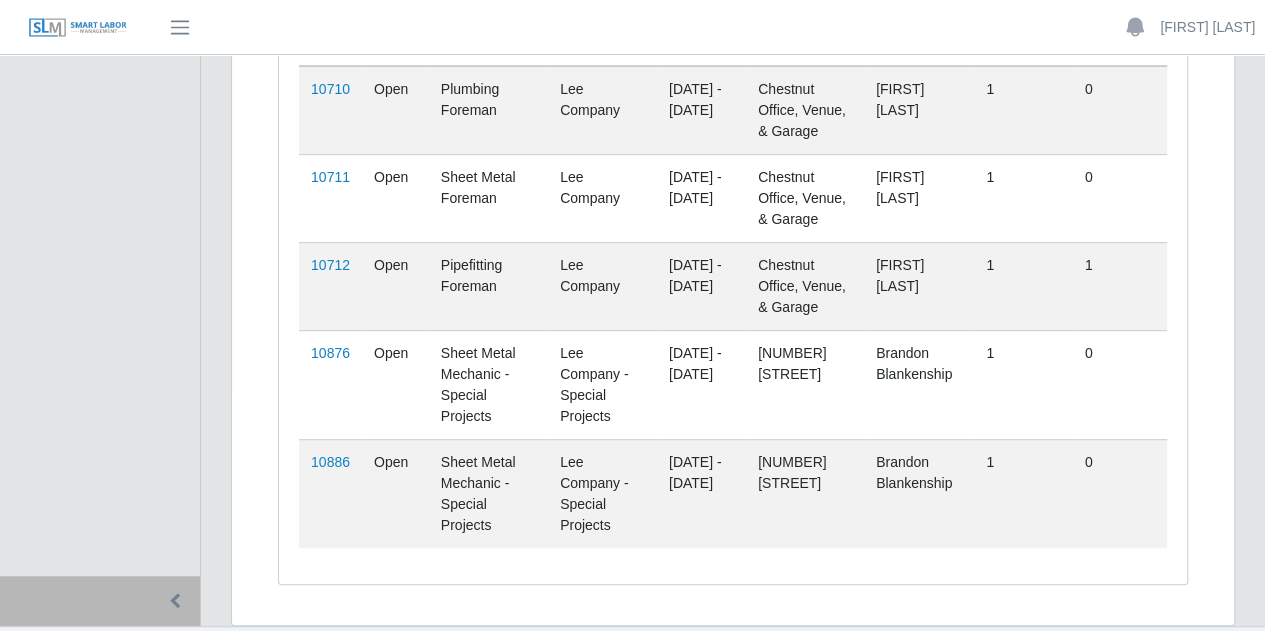 scroll, scrollTop: 400, scrollLeft: 0, axis: vertical 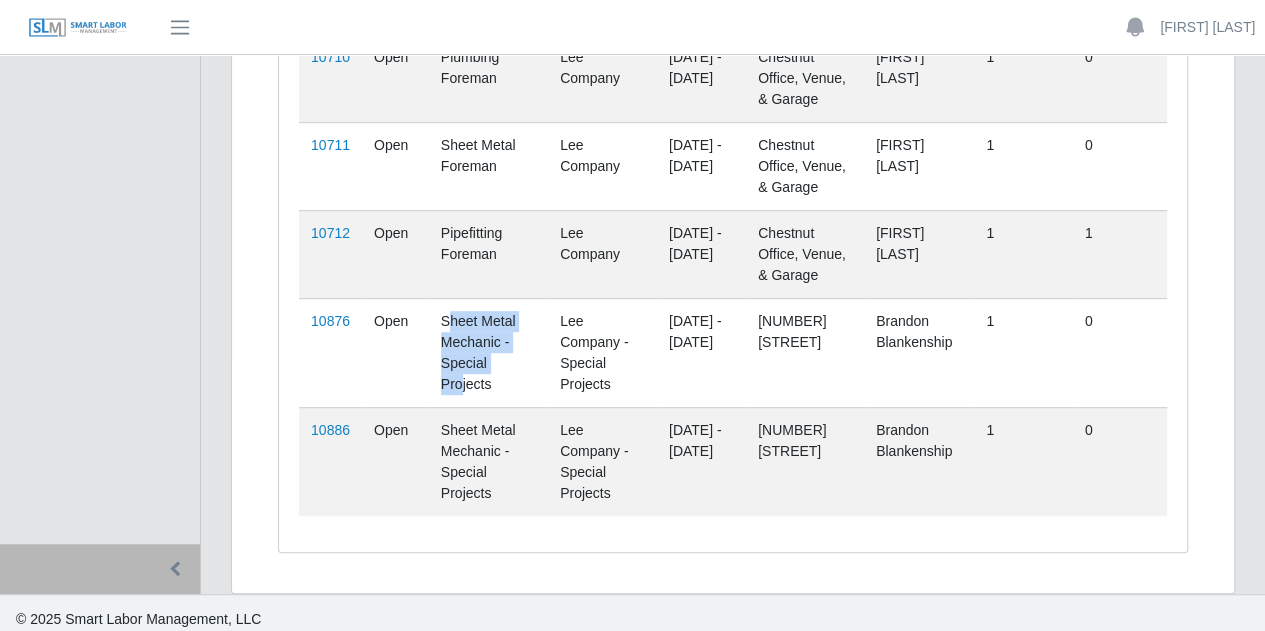 drag, startPoint x: 444, startPoint y: 380, endPoint x: 508, endPoint y: 429, distance: 80.60397 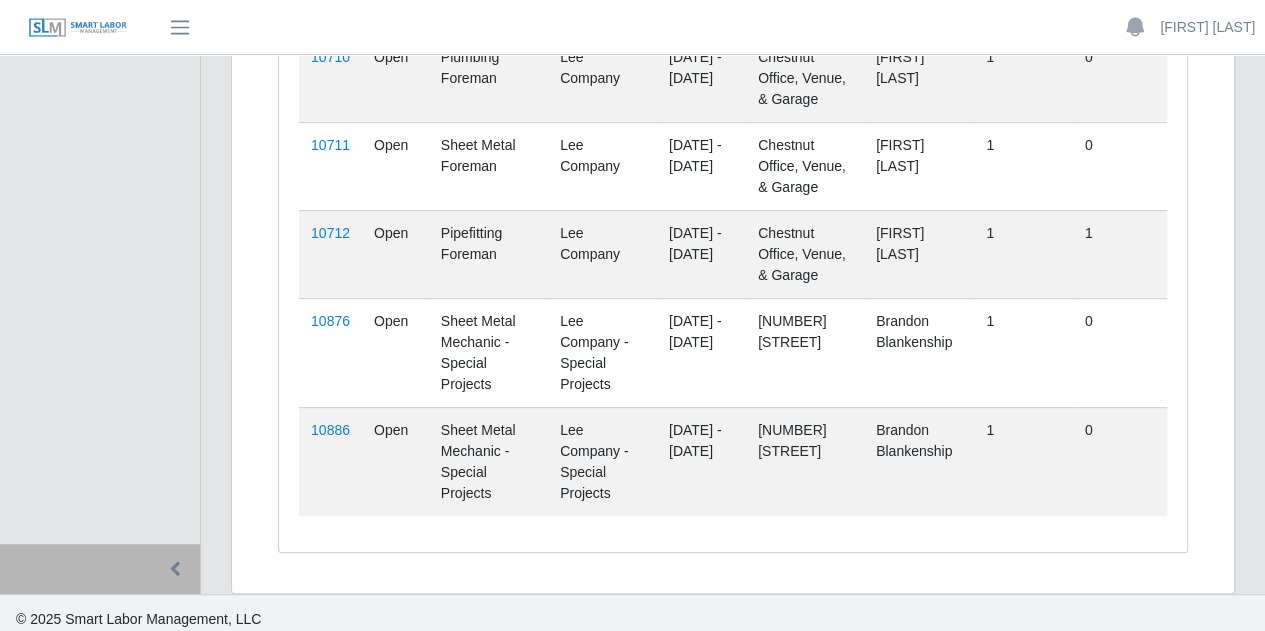 click on "Sheet Metal Mechanic - Special Projects" at bounding box center [488, 352] 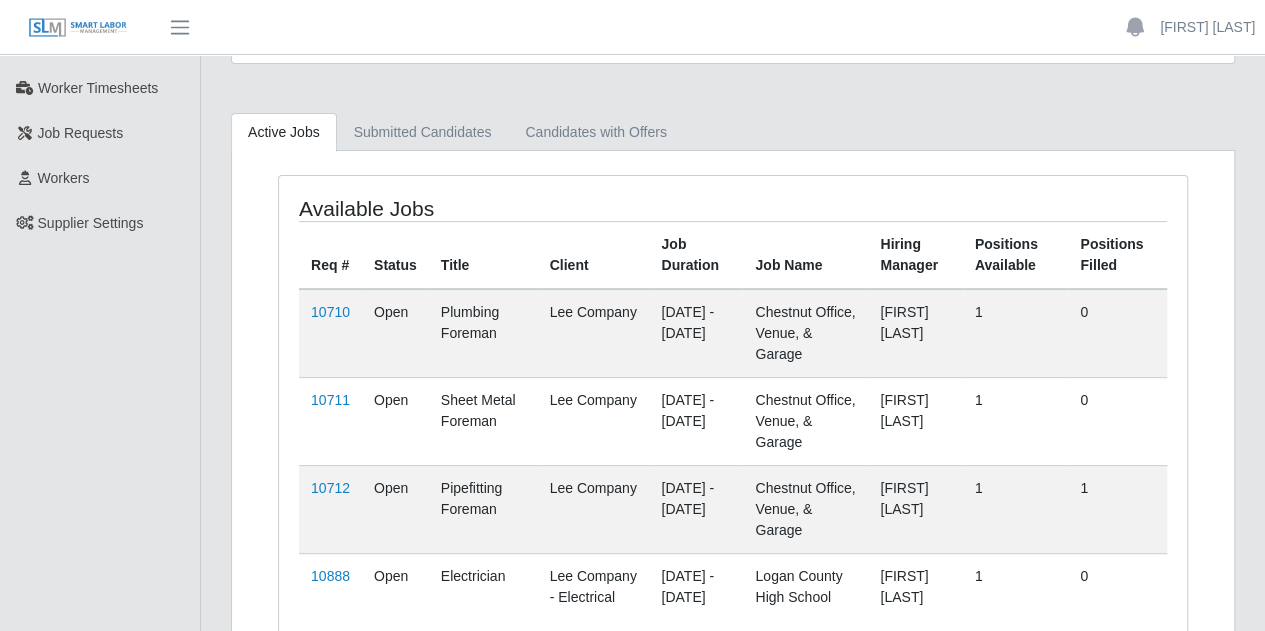 scroll, scrollTop: 277, scrollLeft: 0, axis: vertical 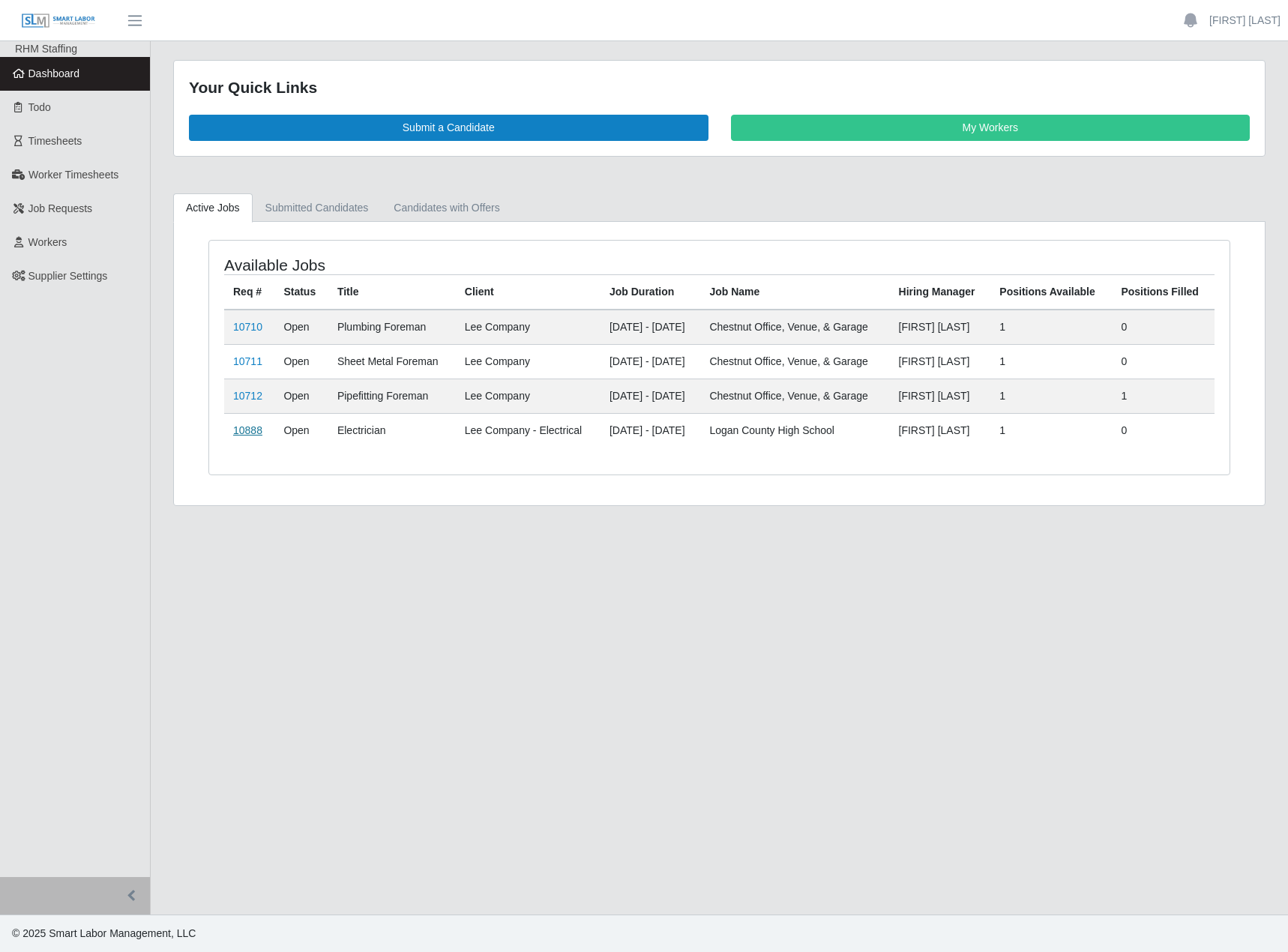 click on "10888" at bounding box center (247, 430) 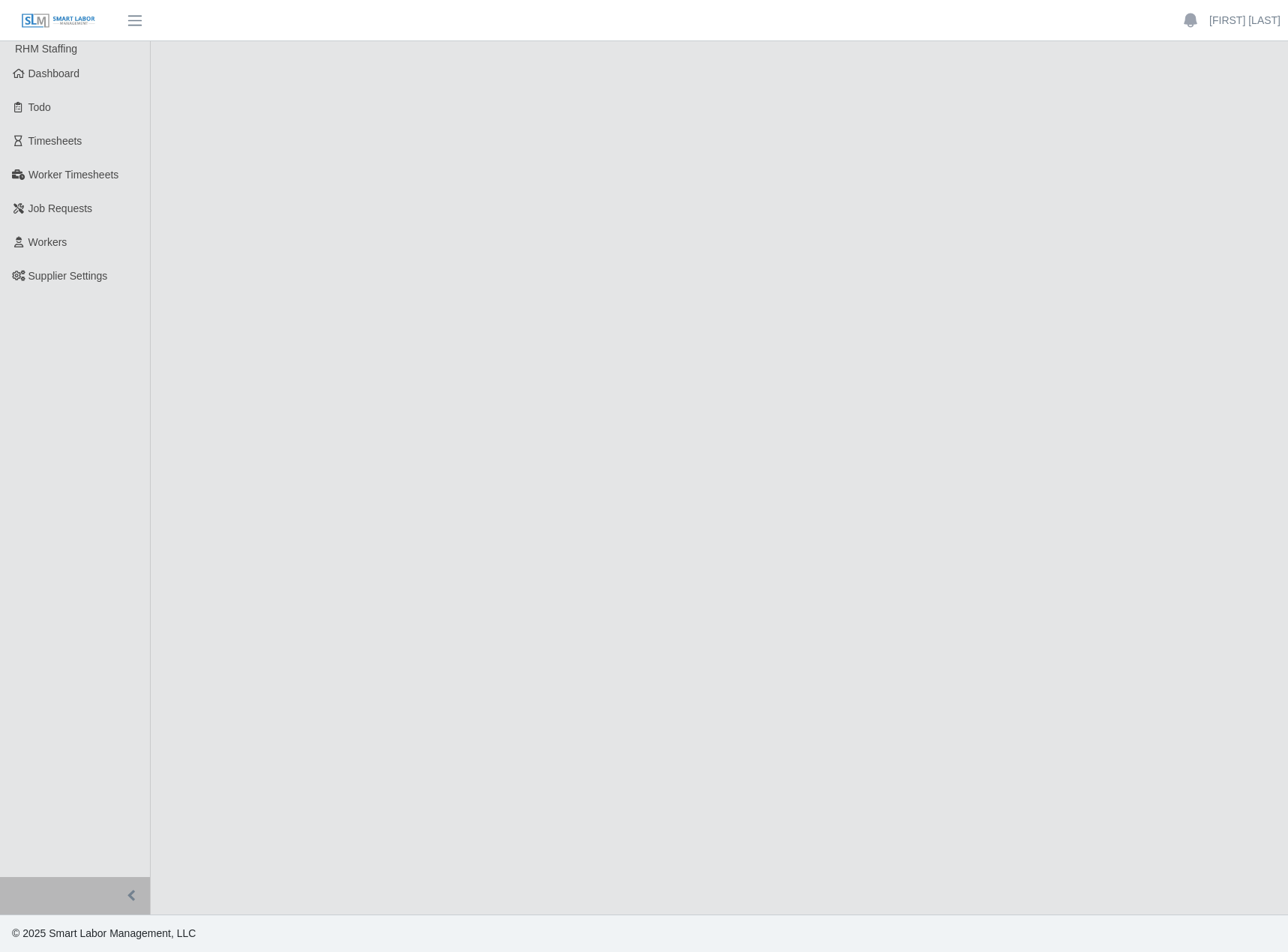 scroll, scrollTop: 0, scrollLeft: 0, axis: both 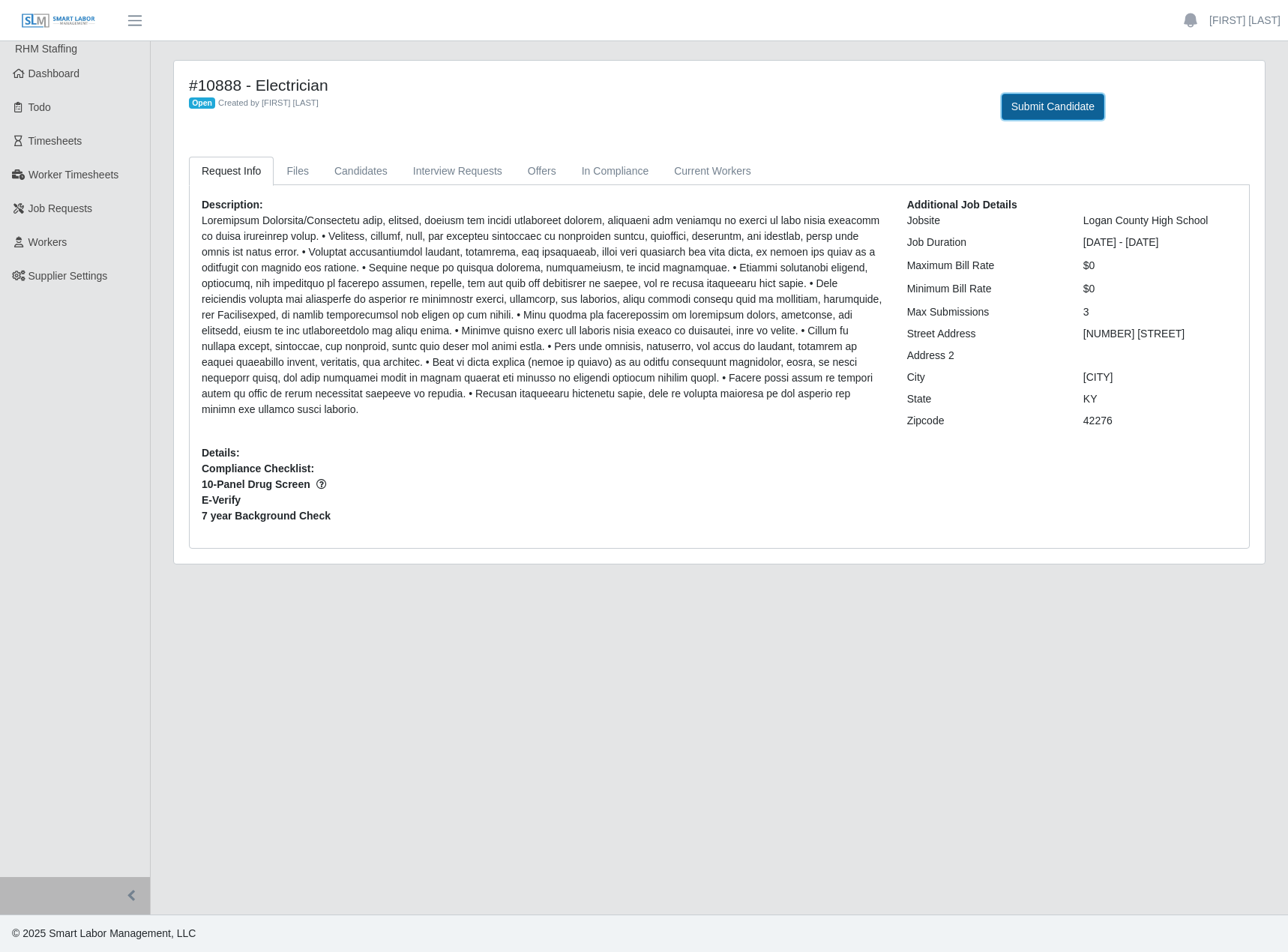 click on "Submit Candidate" at bounding box center (1053, 106) 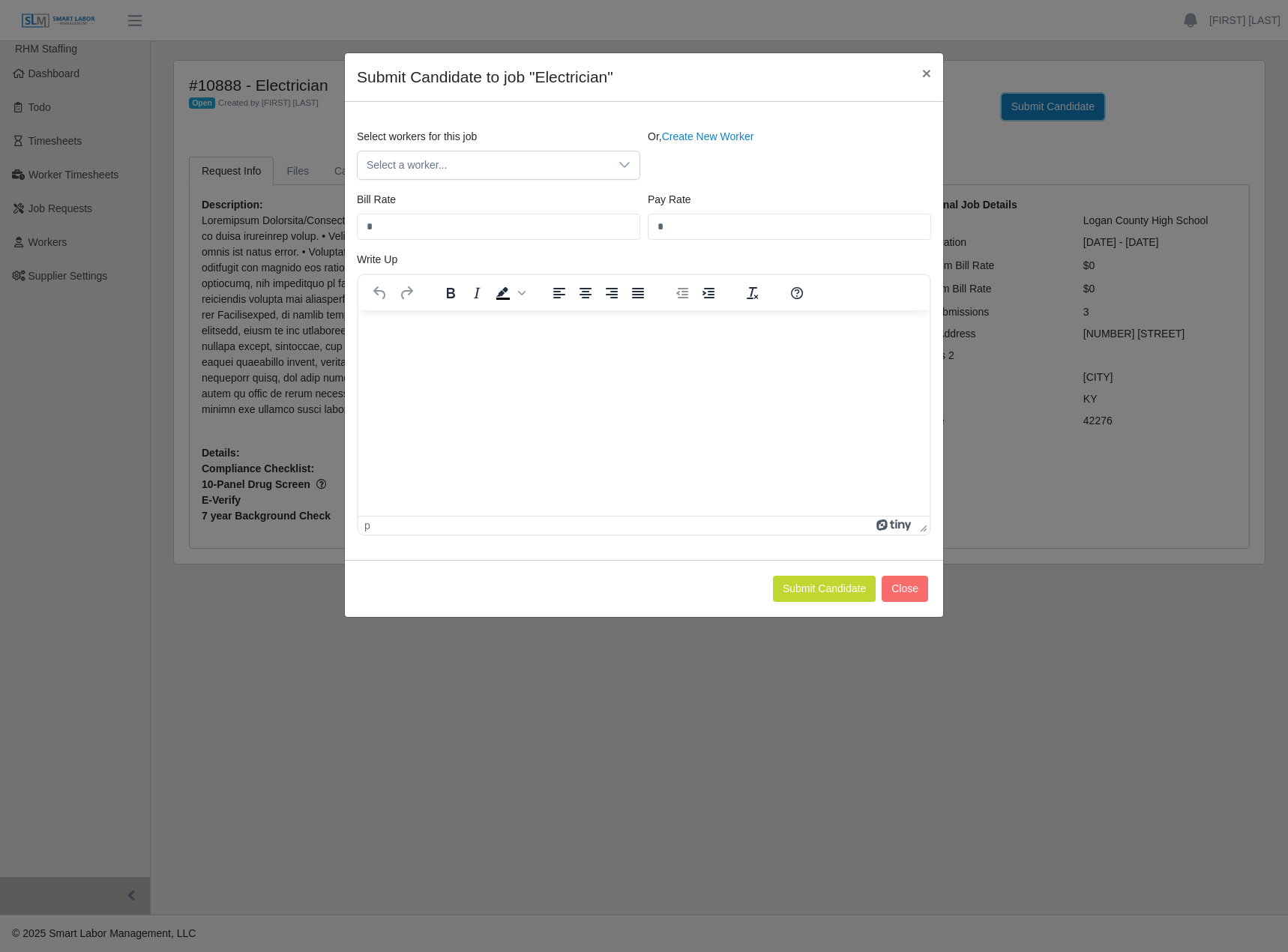 scroll, scrollTop: 0, scrollLeft: 0, axis: both 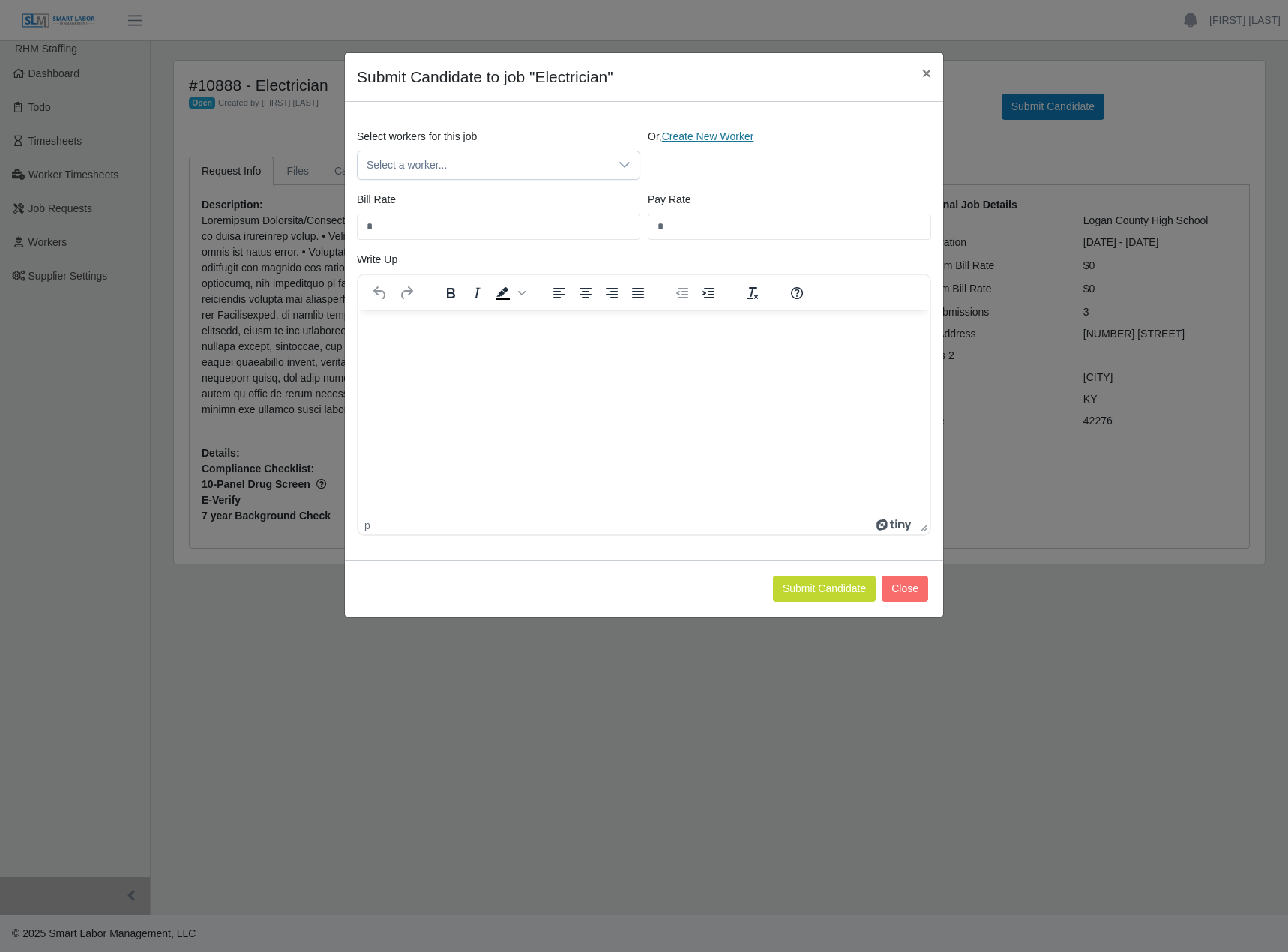 click on "Create New Worker" at bounding box center (708, 136) 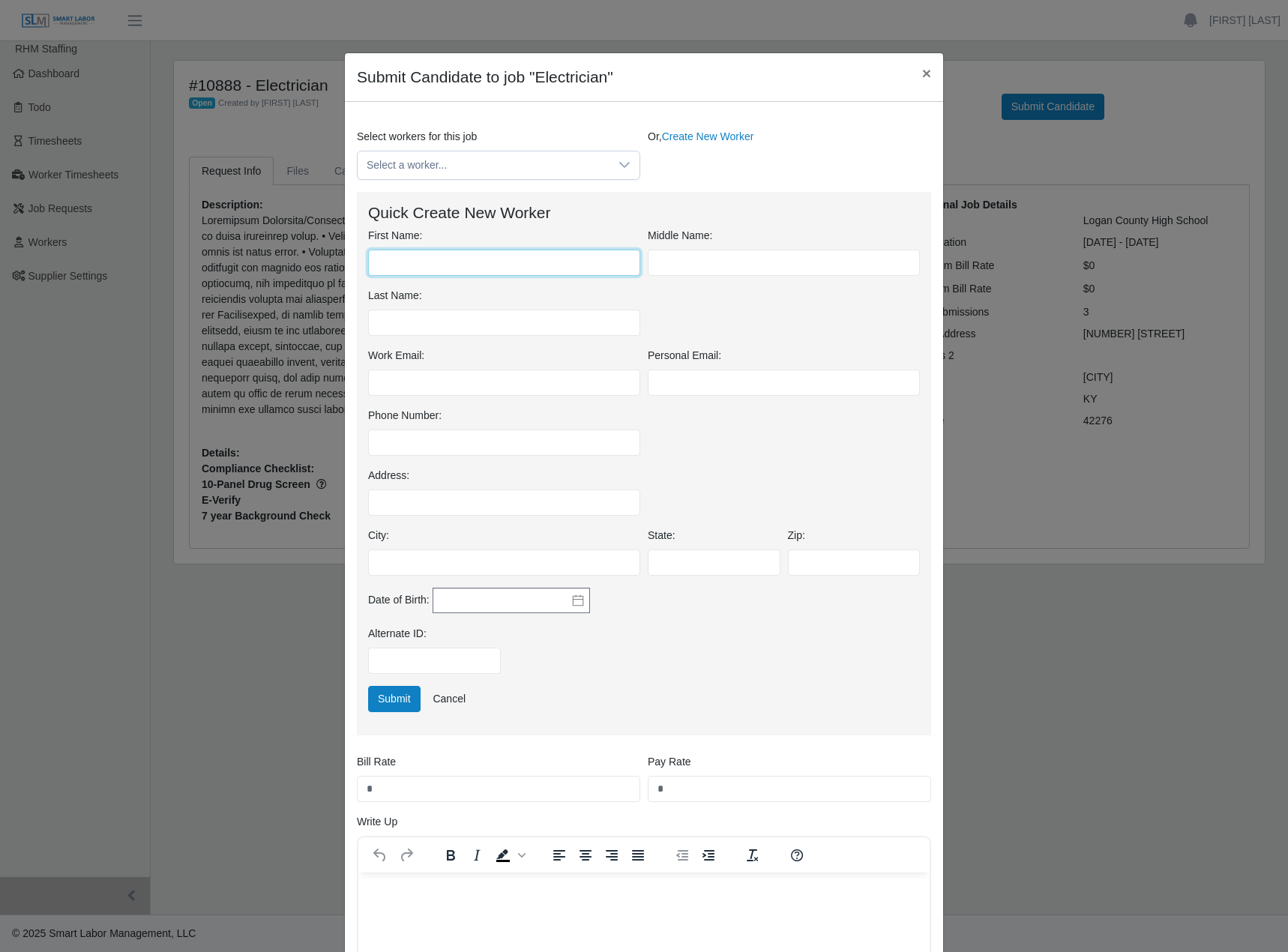 click on "First Name:" at bounding box center (504, 262) 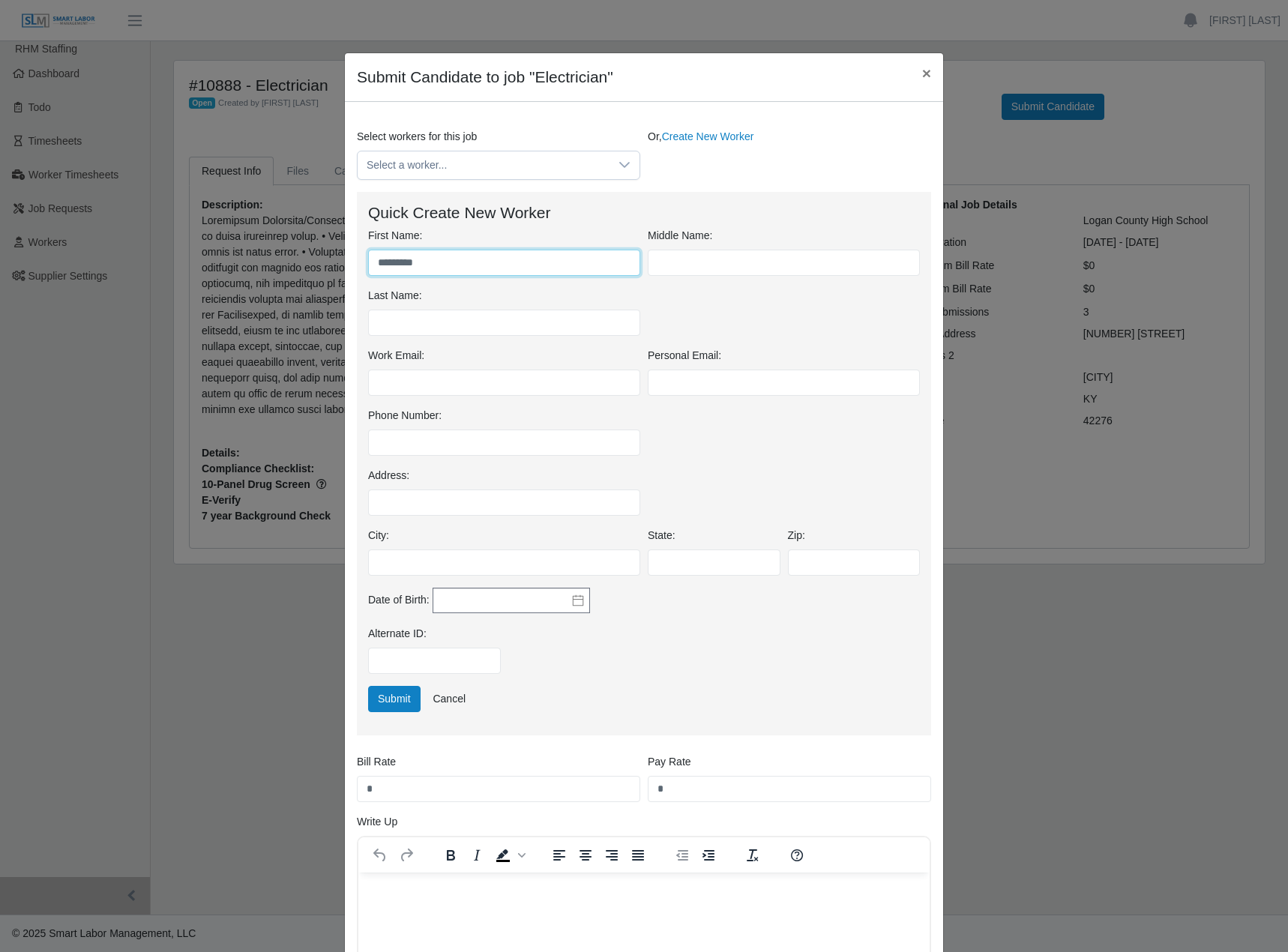 type on "********" 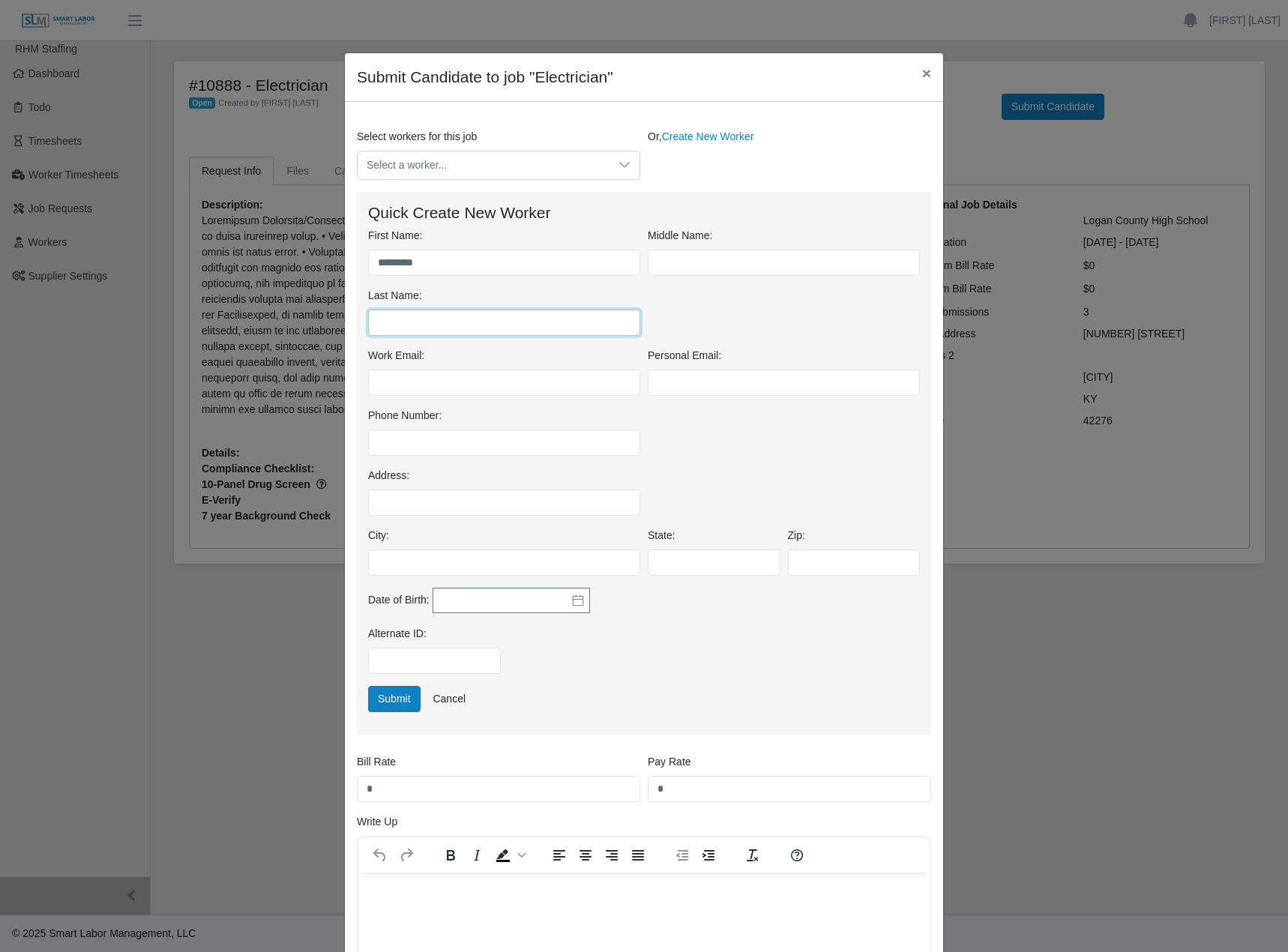 click on "Last Name:" at bounding box center [504, 322] 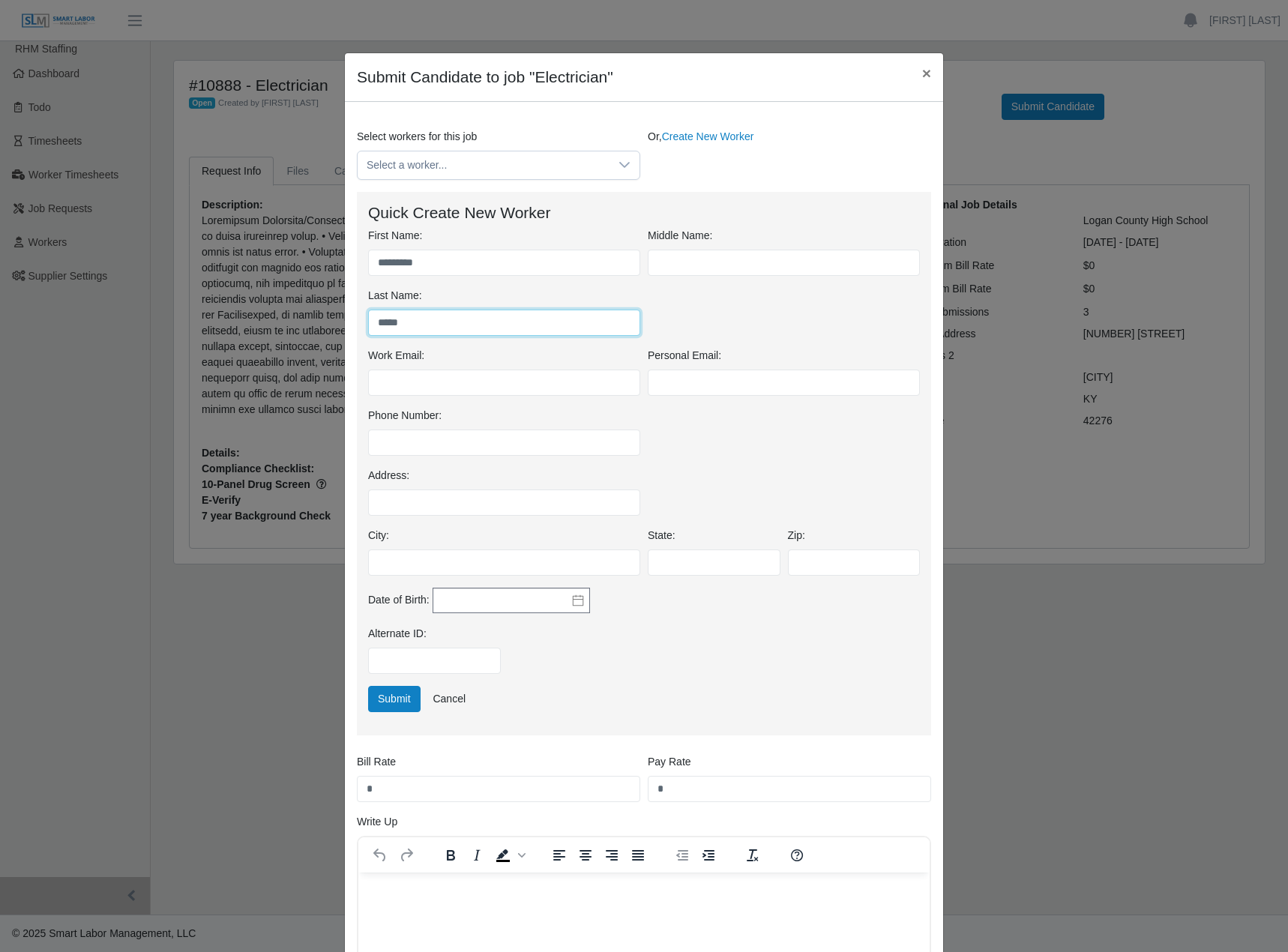 type on "*****" 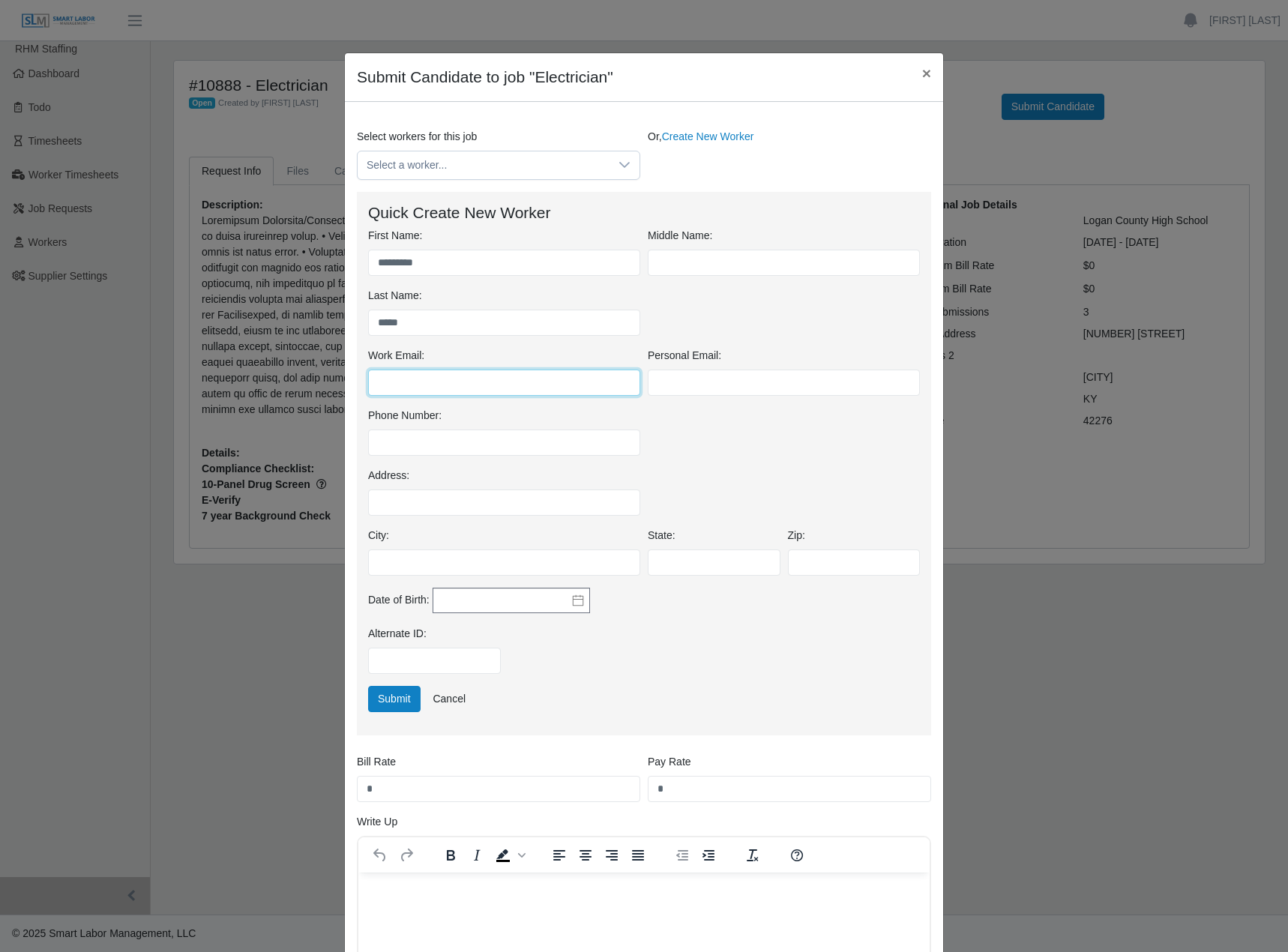 click on "Work Email:" at bounding box center [504, 382] 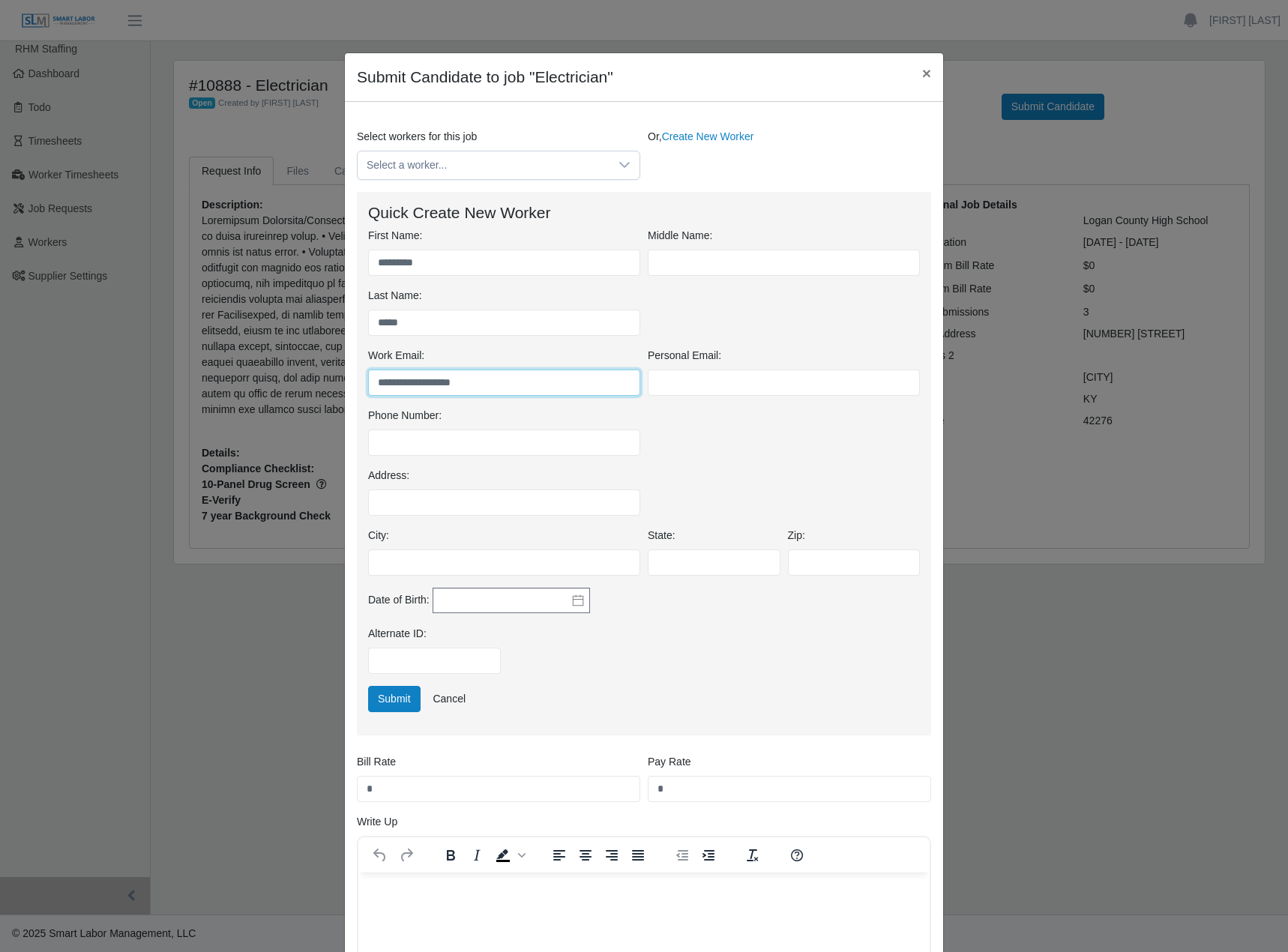 type on "**********" 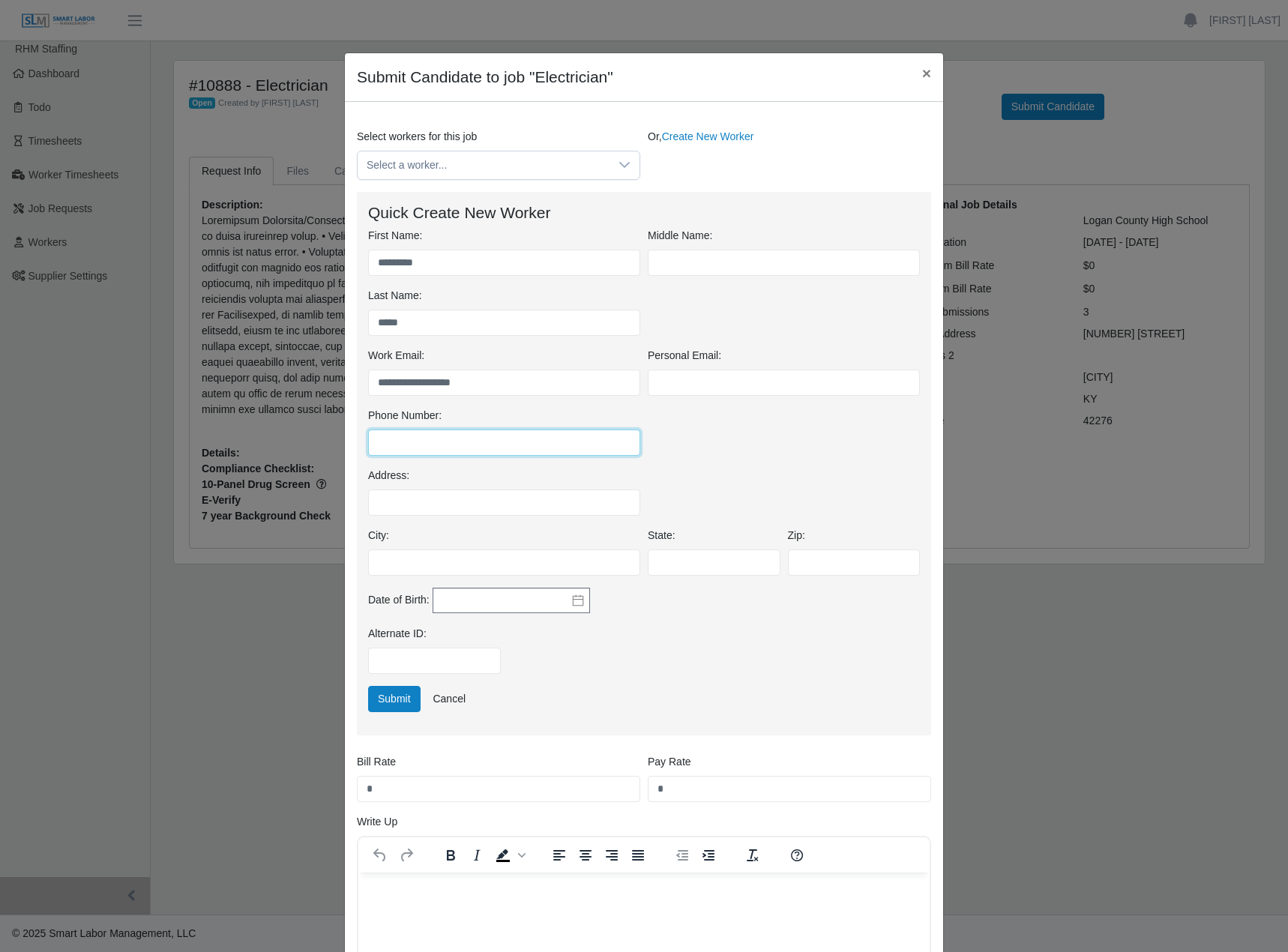 click on "Phone Number:" at bounding box center (504, 442) 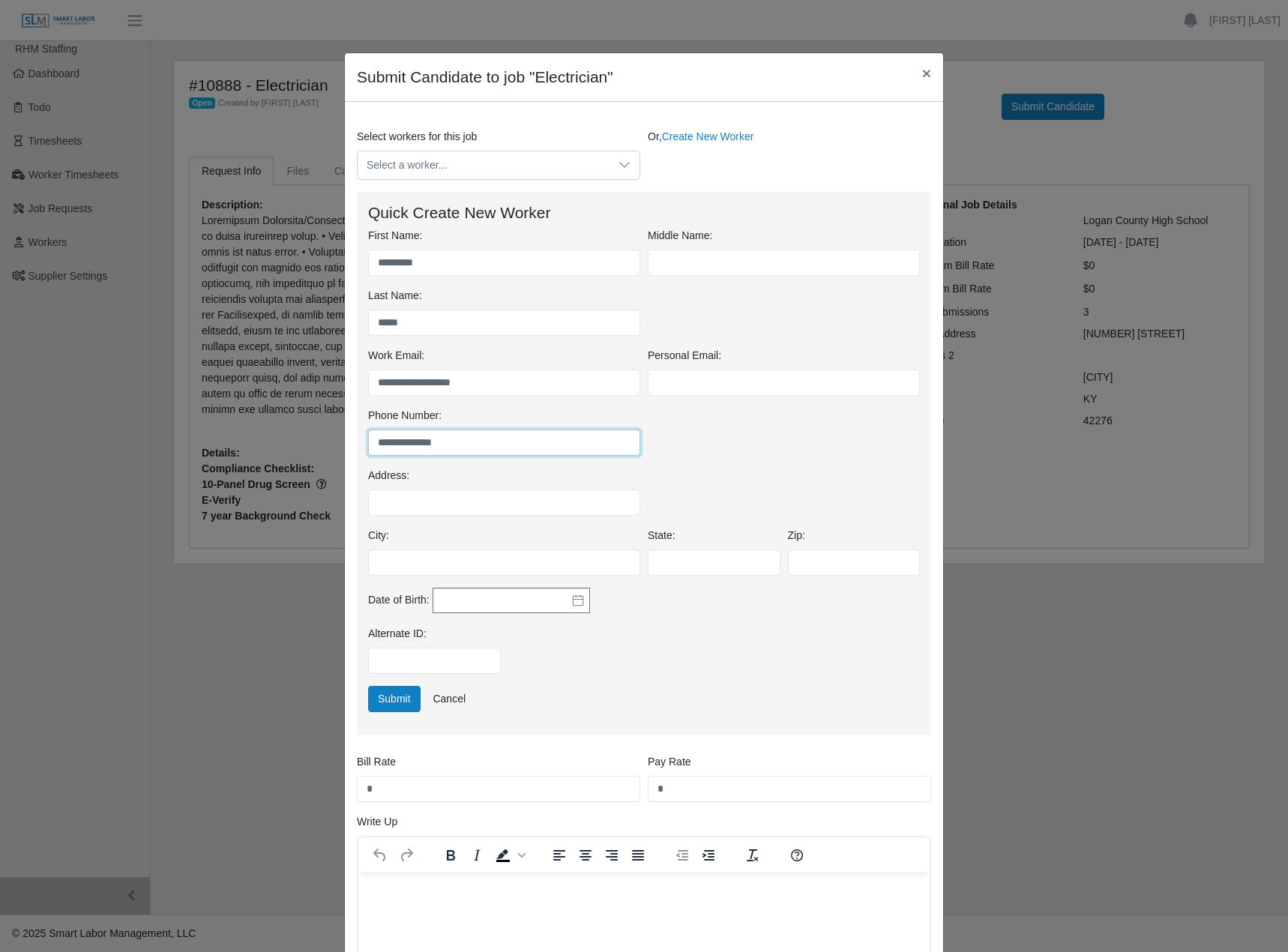 type on "**********" 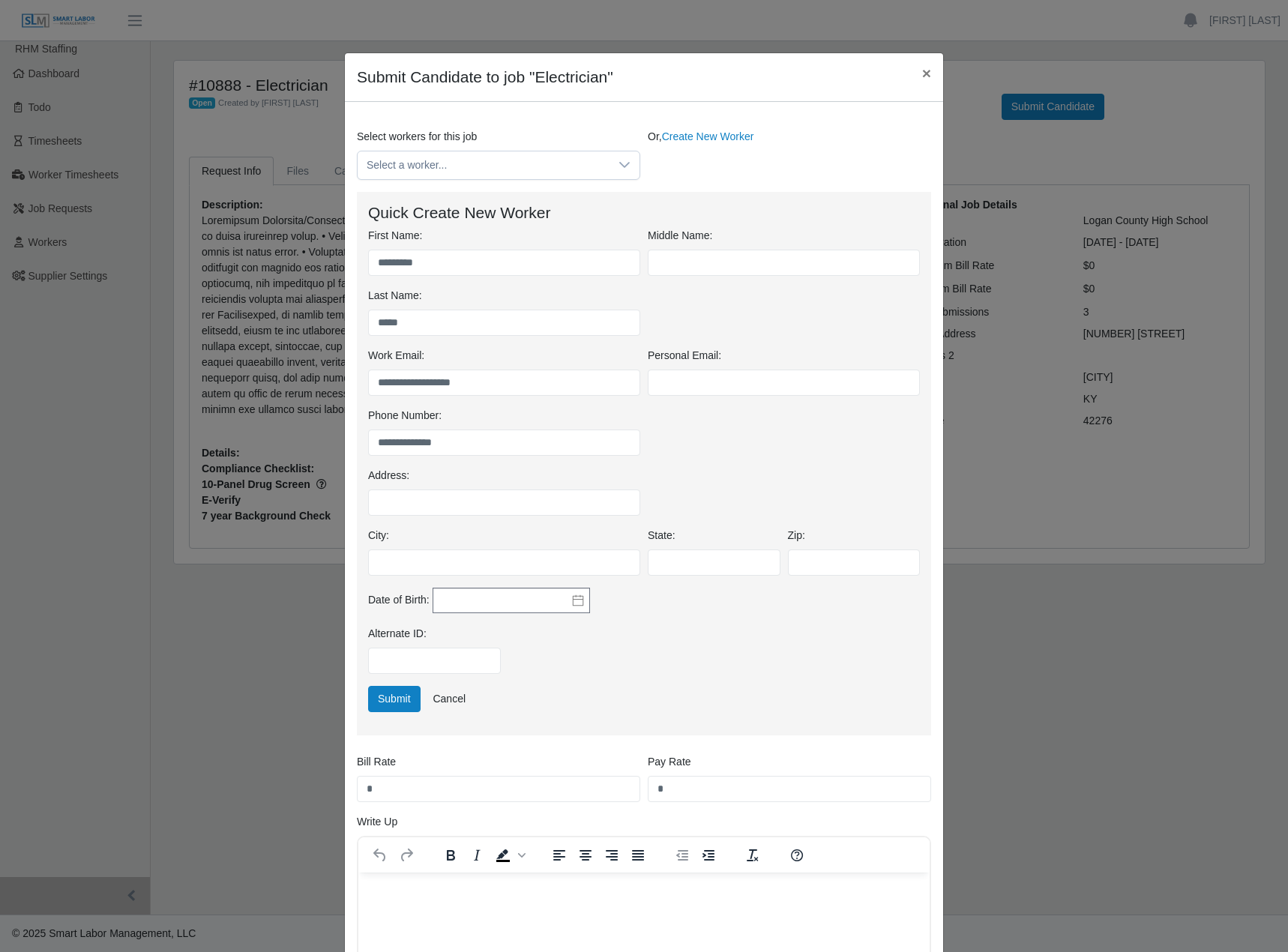 drag, startPoint x: 680, startPoint y: 447, endPoint x: 637, endPoint y: 463, distance: 45.88028 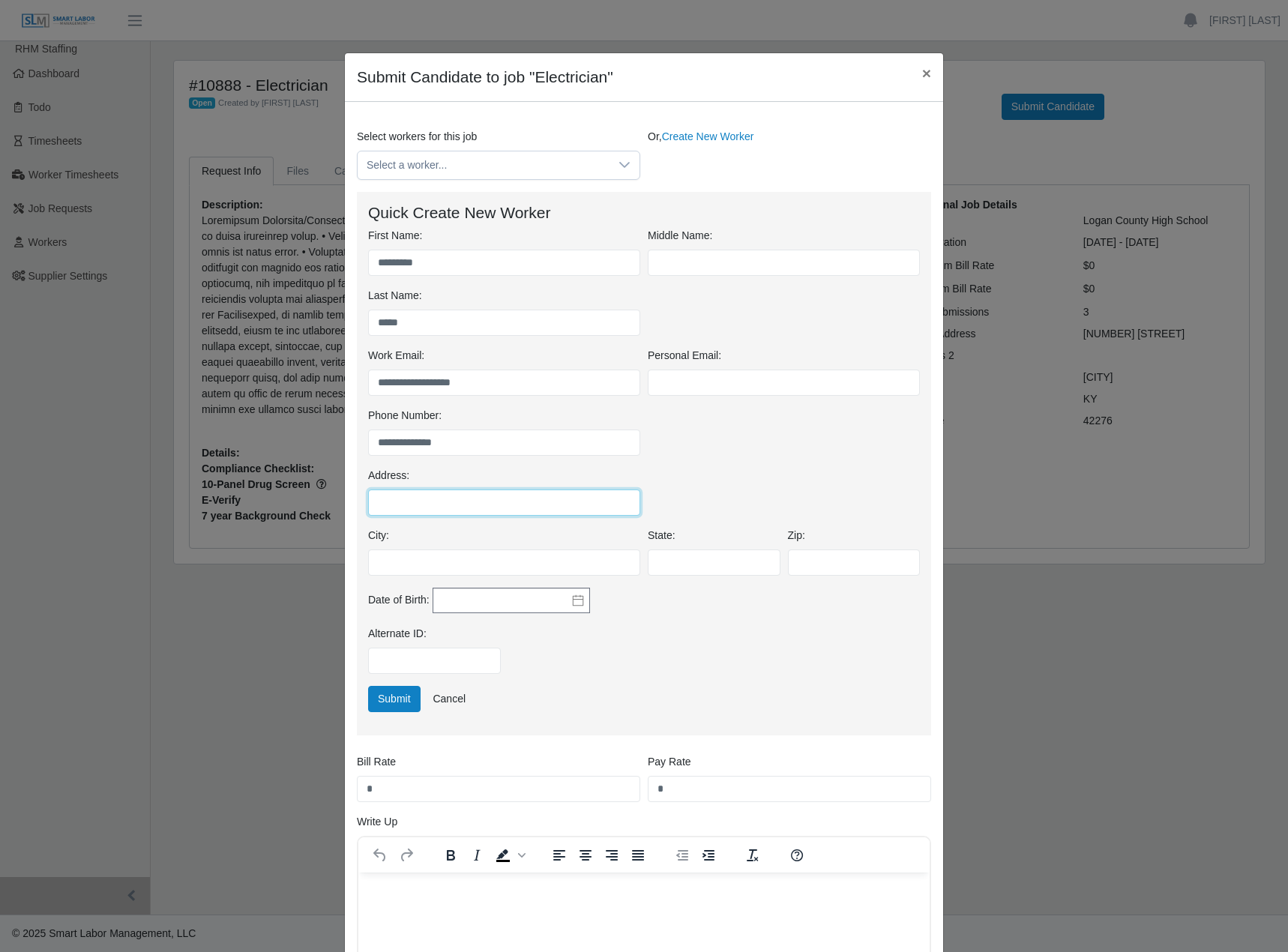 drag, startPoint x: 495, startPoint y: 494, endPoint x: 450, endPoint y: 498, distance: 45.177428 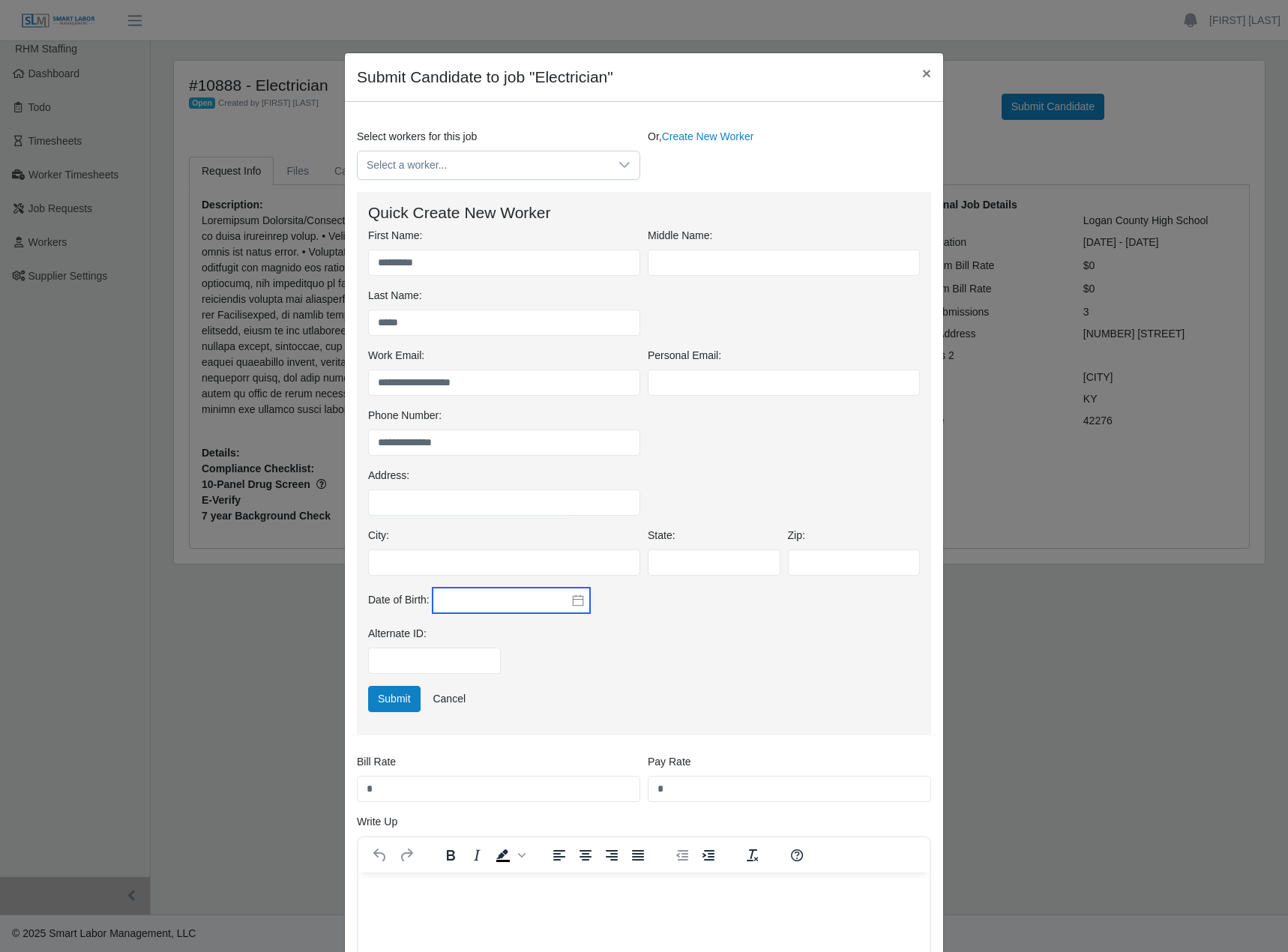 click at bounding box center (511, 600) 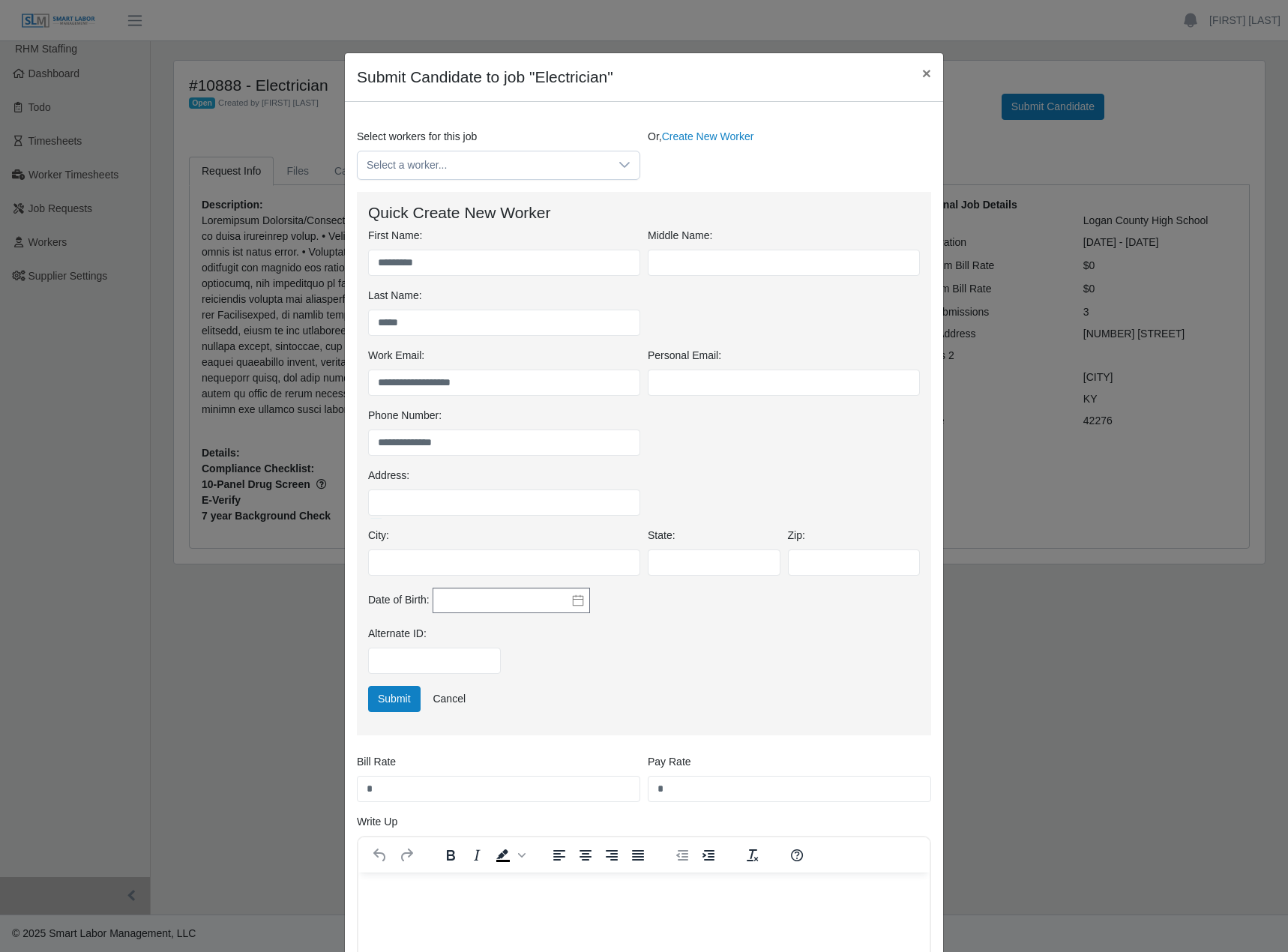 click on "Date of Birth:" at bounding box center (644, 607) 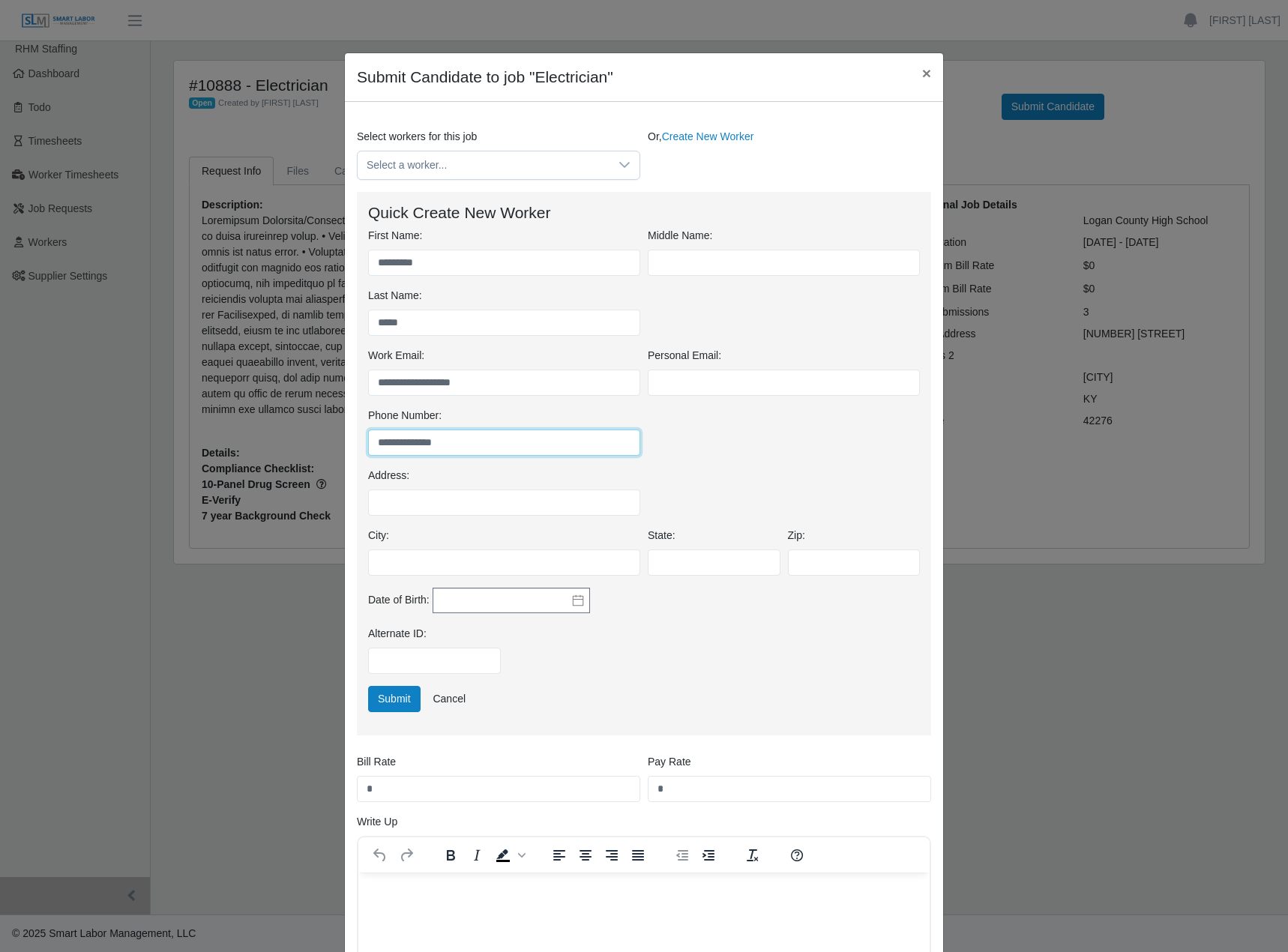 drag, startPoint x: 447, startPoint y: 440, endPoint x: 324, endPoint y: 443, distance: 123.03658 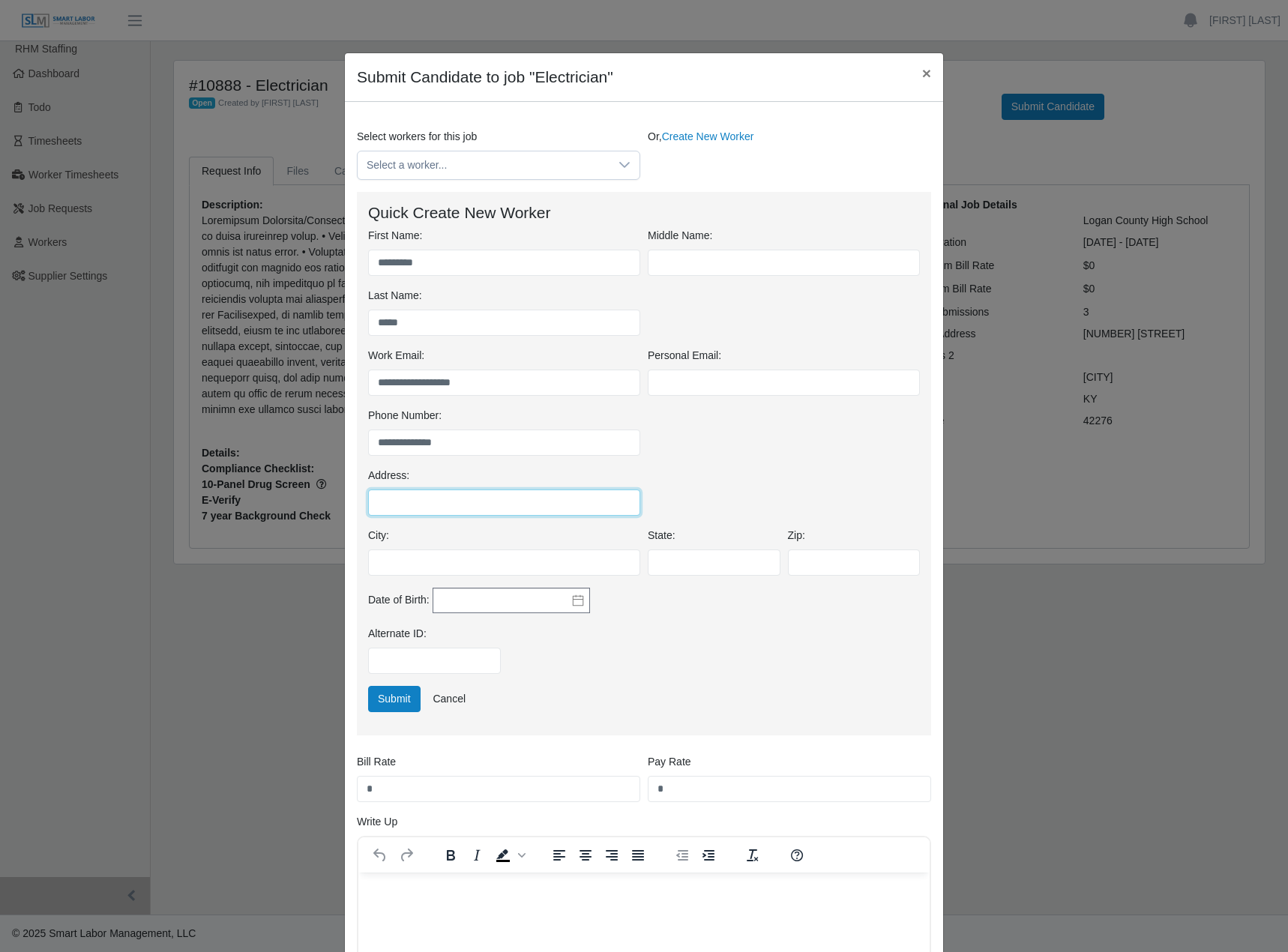 click on "Address:" at bounding box center (504, 502) 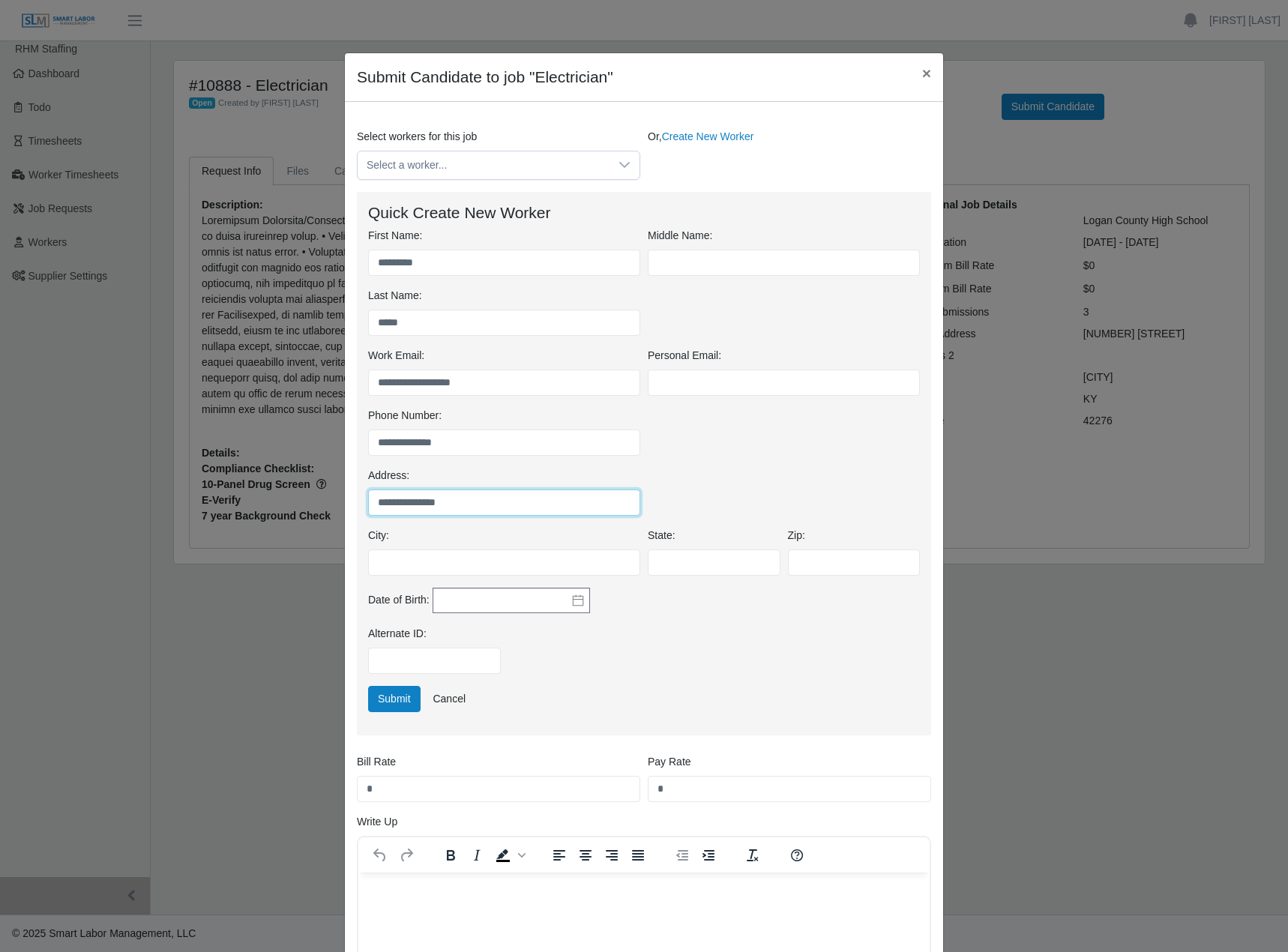 type on "**********" 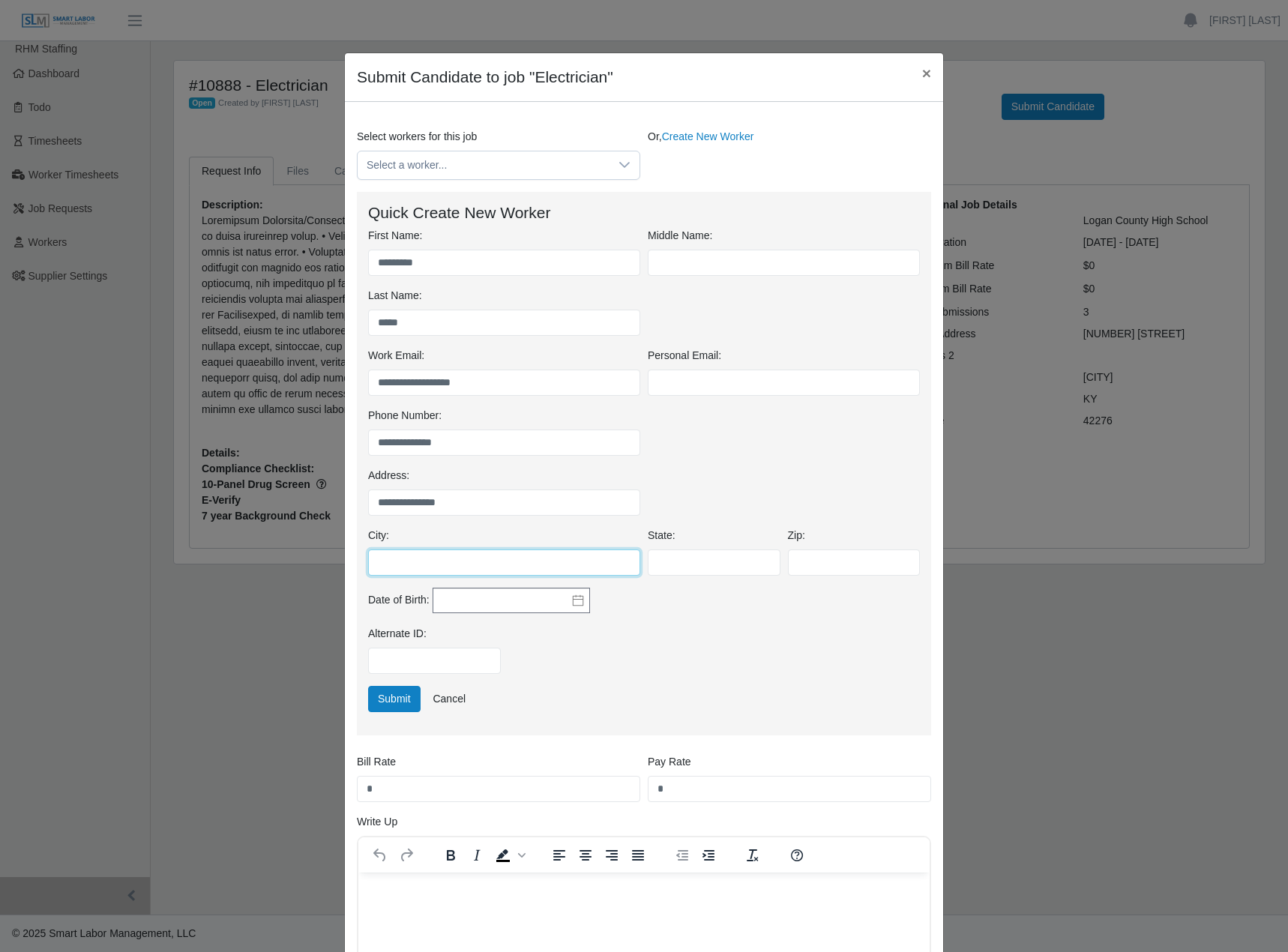 click on "City:" at bounding box center [504, 562] 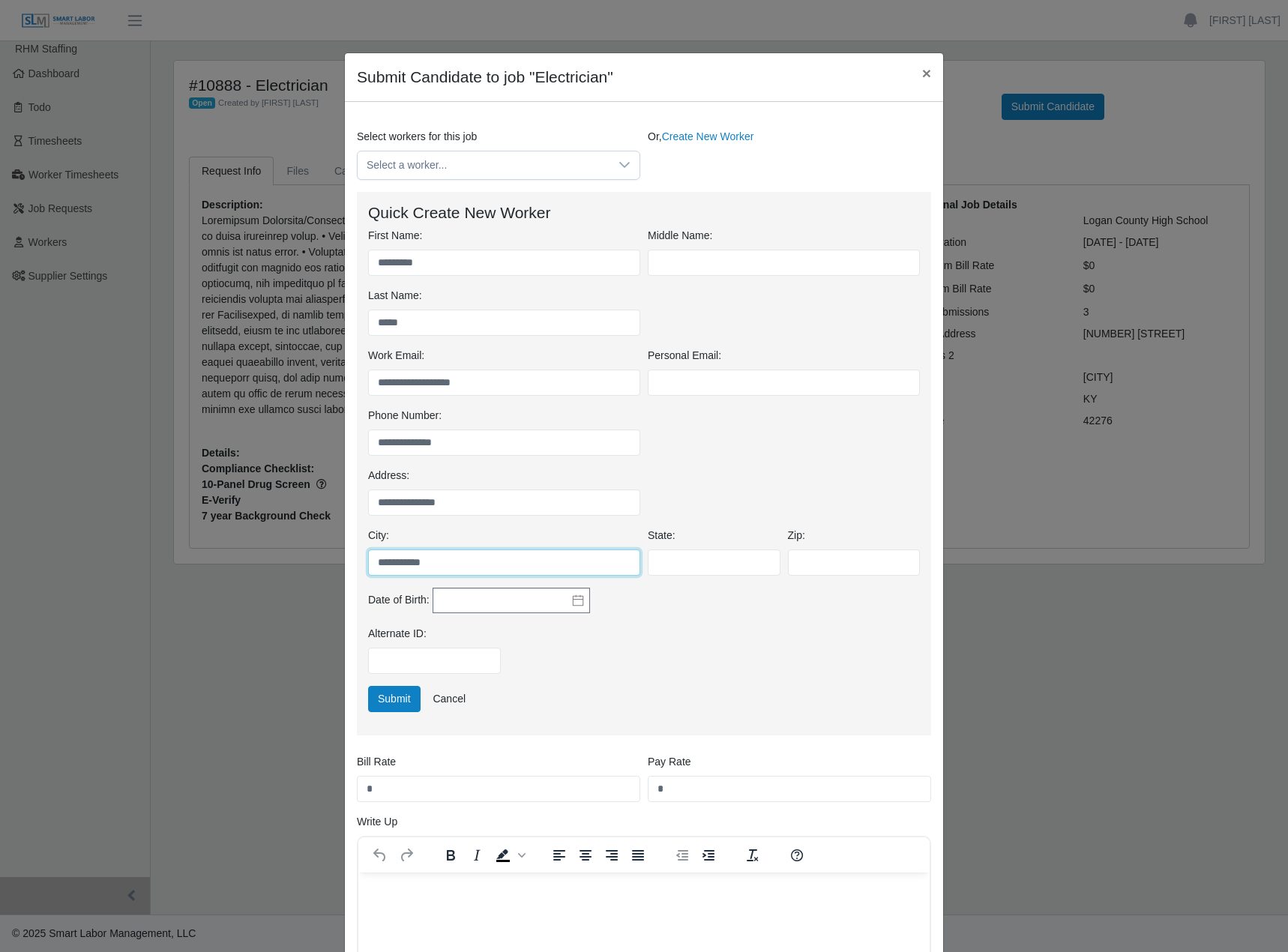 type on "**********" 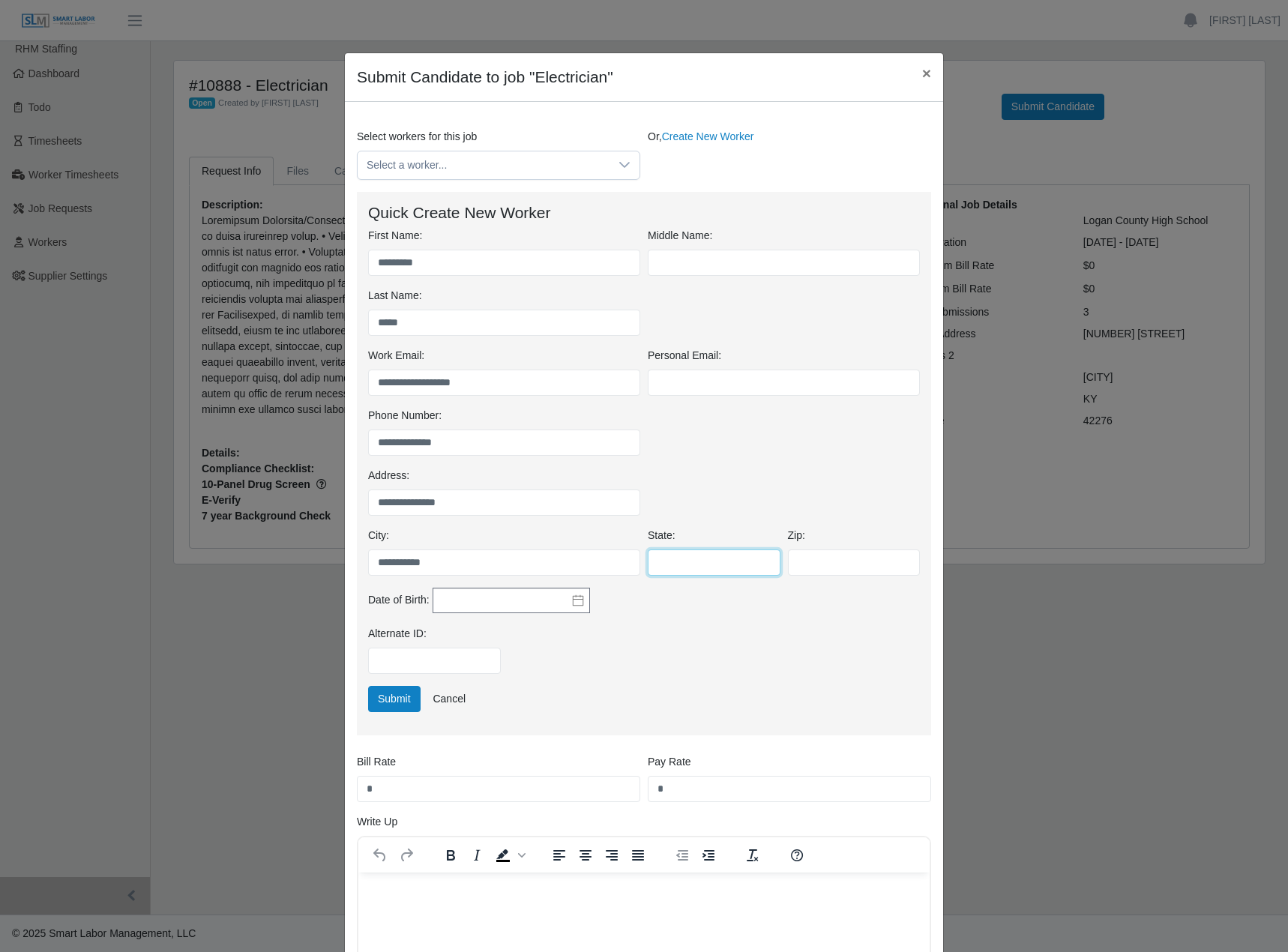 click on "State:" at bounding box center [714, 562] 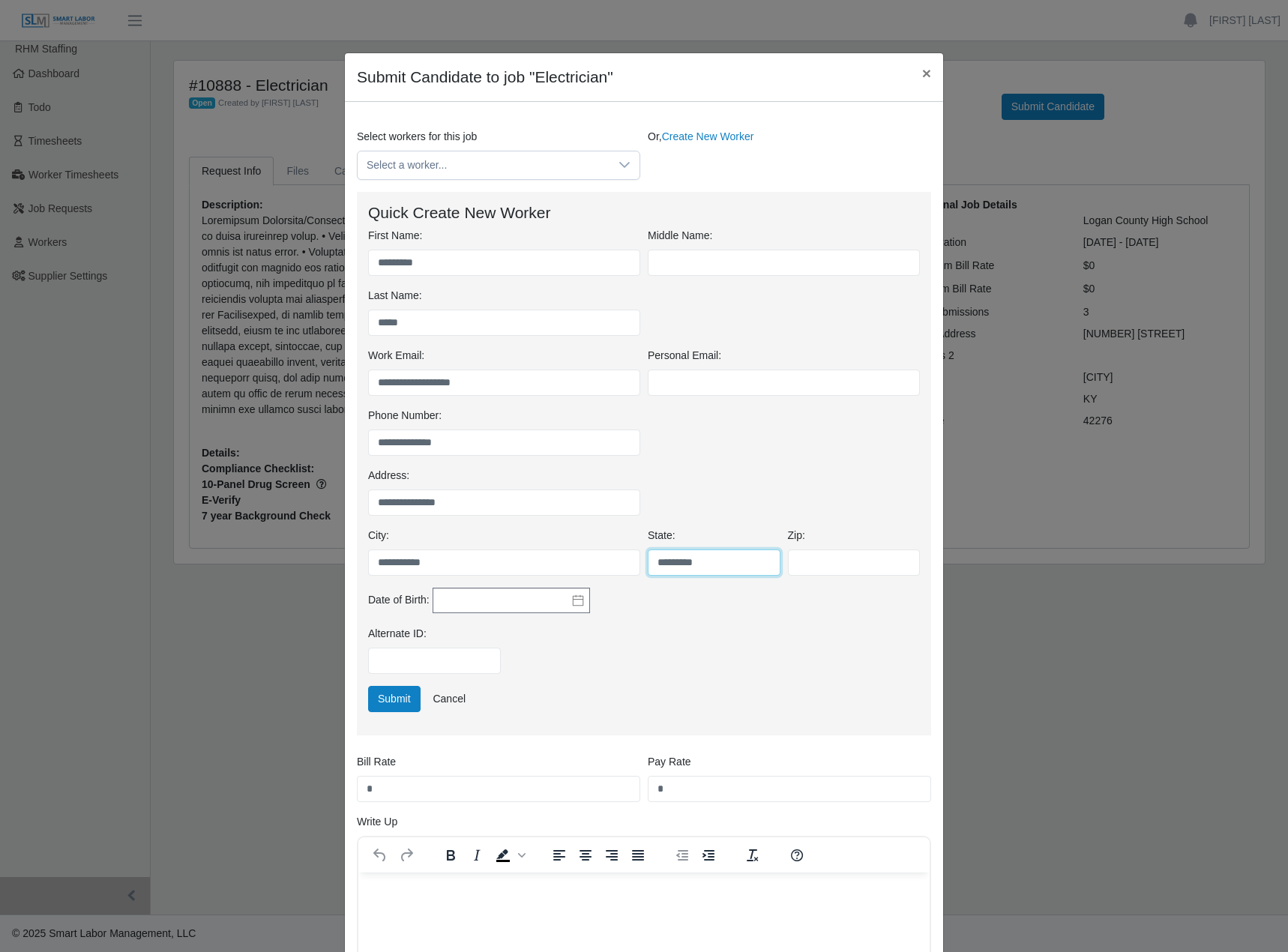 type on "*********" 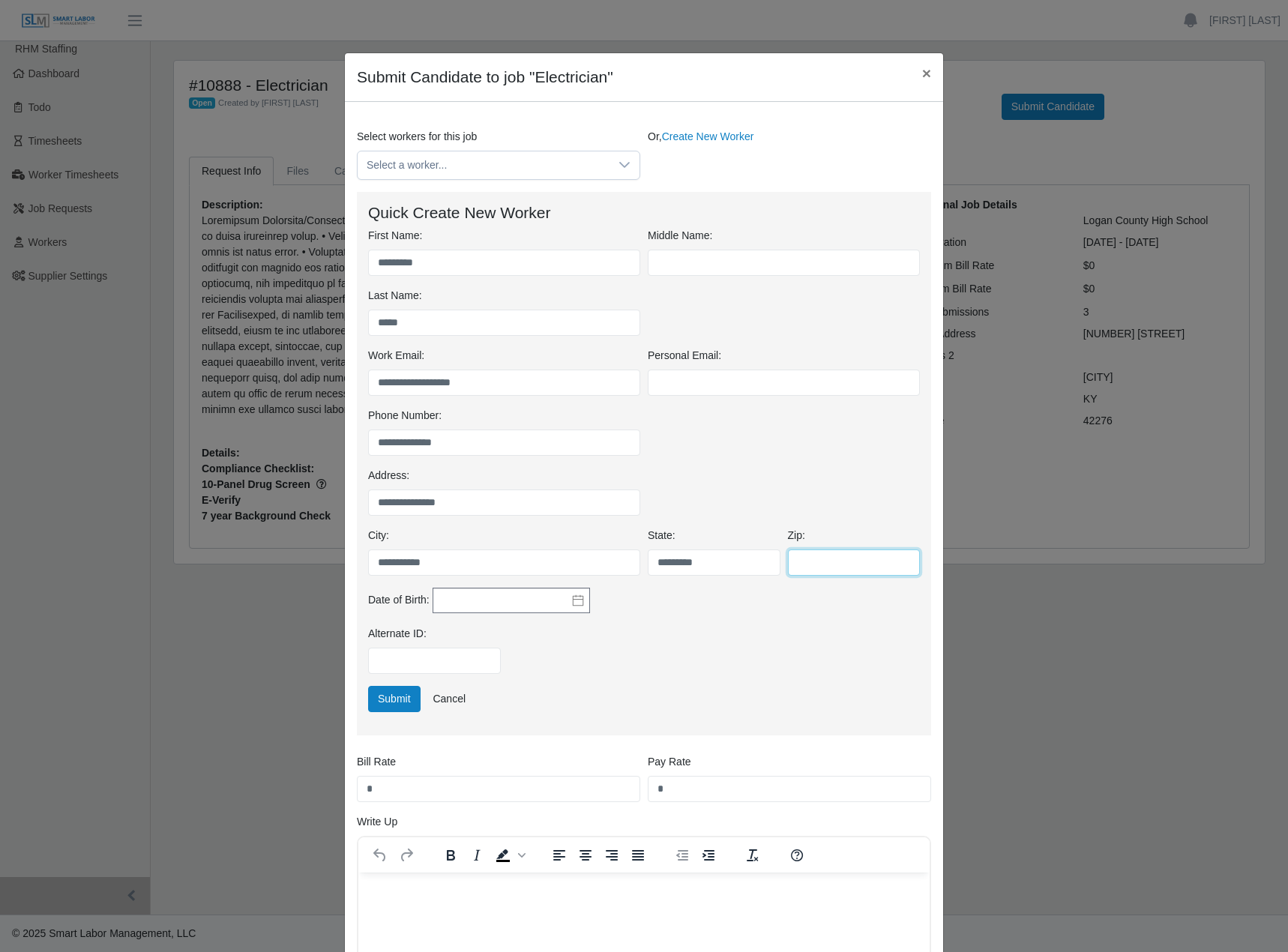 click on "Zip:" at bounding box center [854, 562] 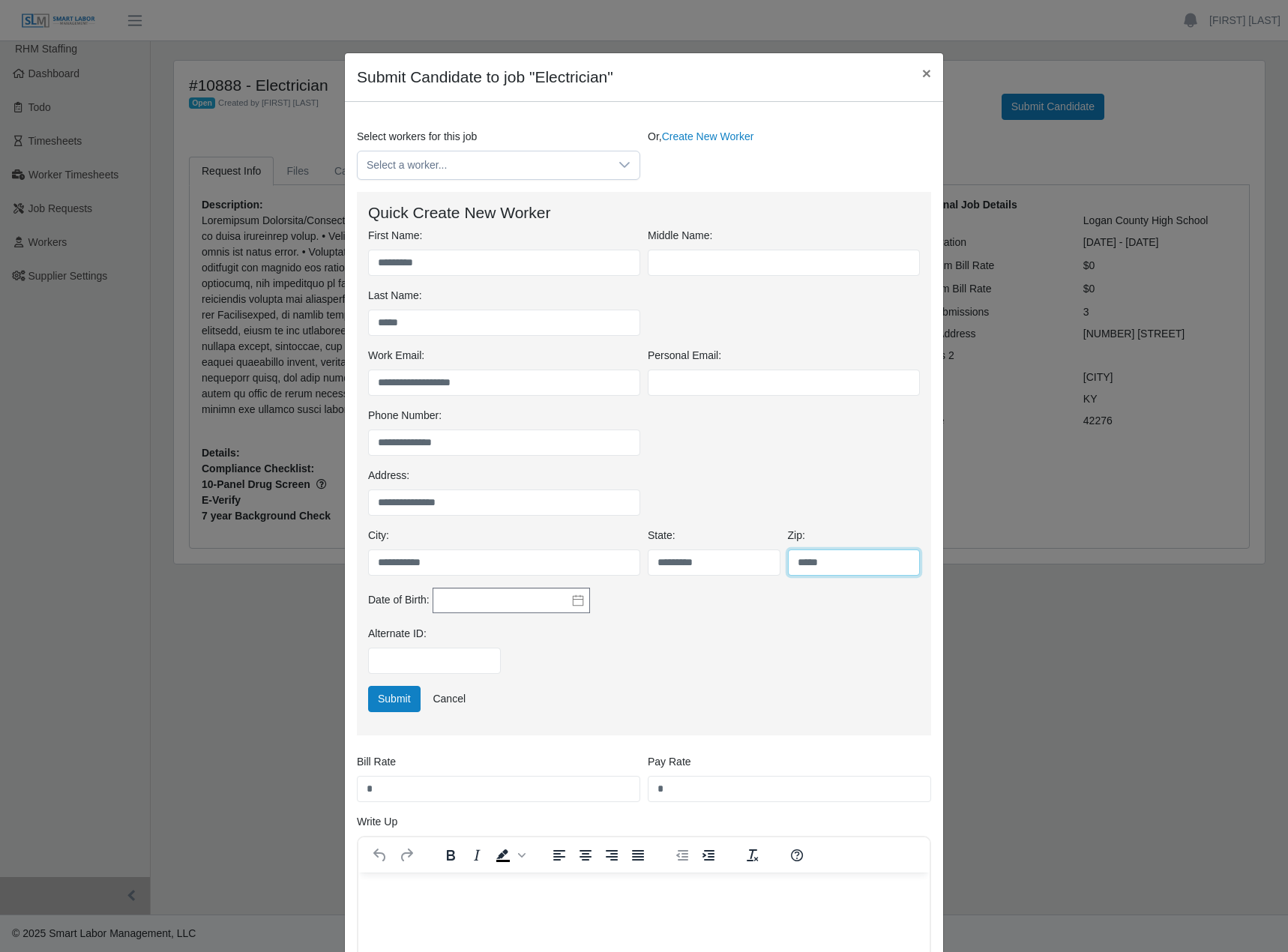 type on "*****" 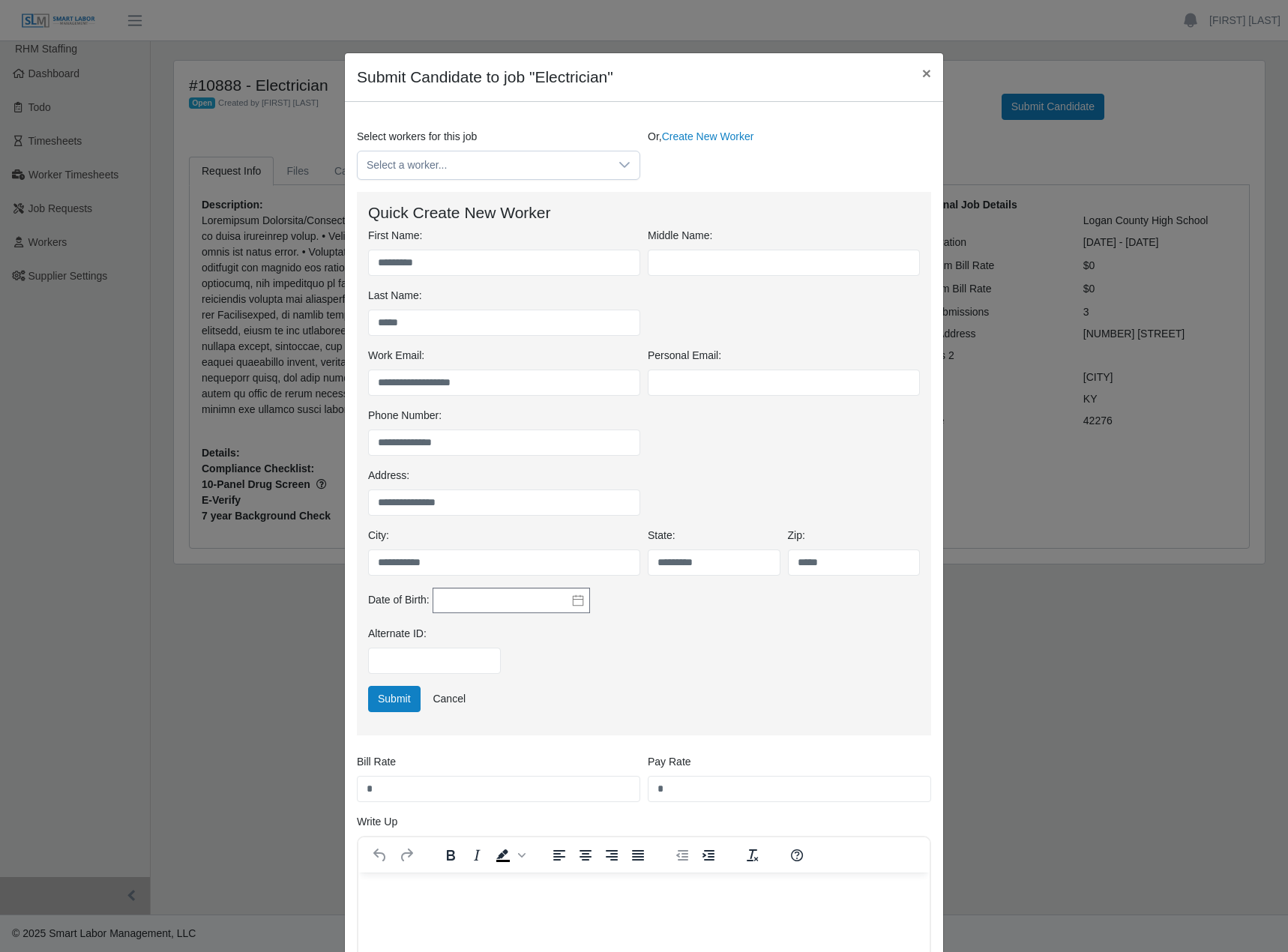 click on "**********" at bounding box center (644, 558) 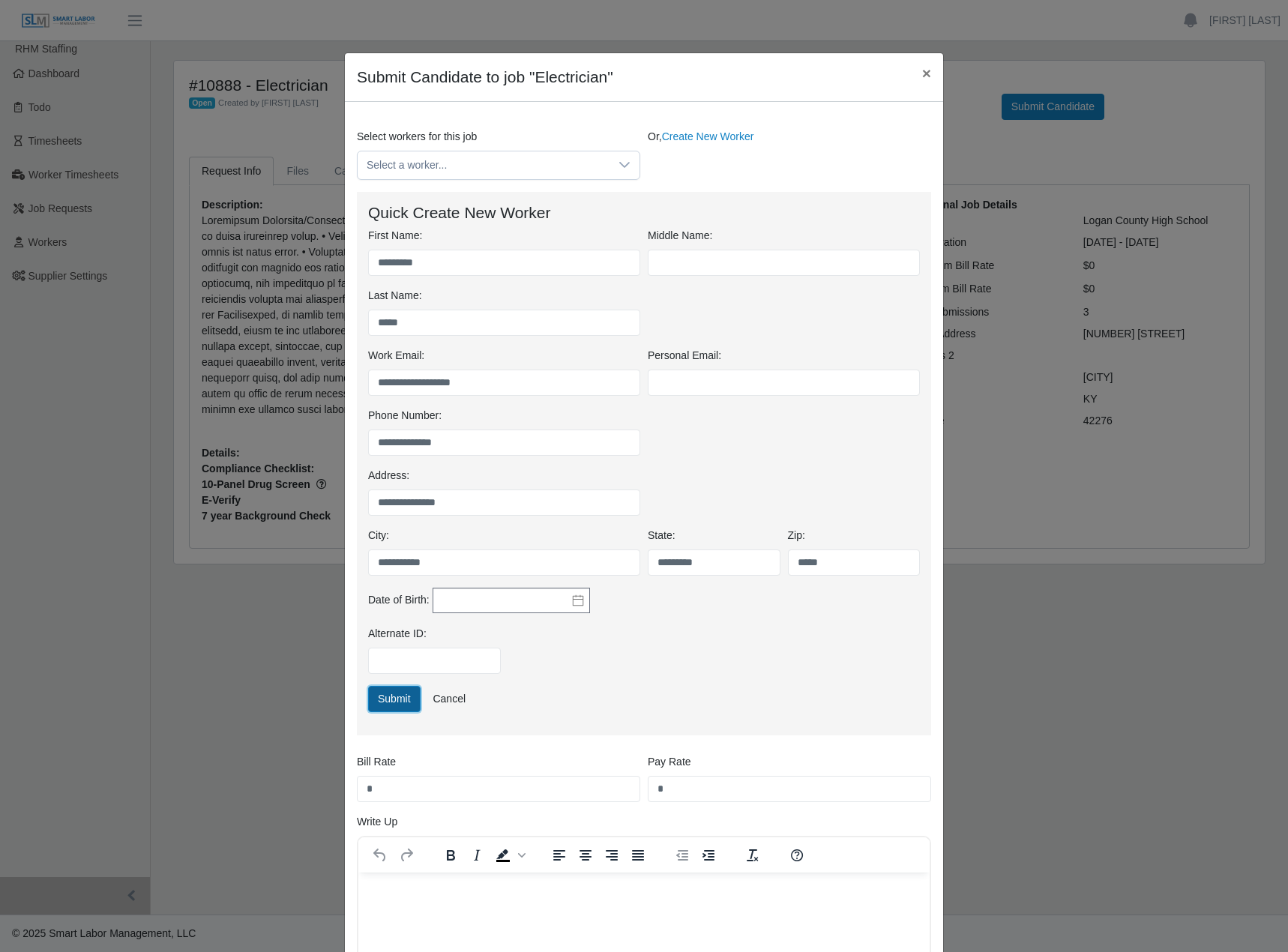click on "Submit" at bounding box center [394, 699] 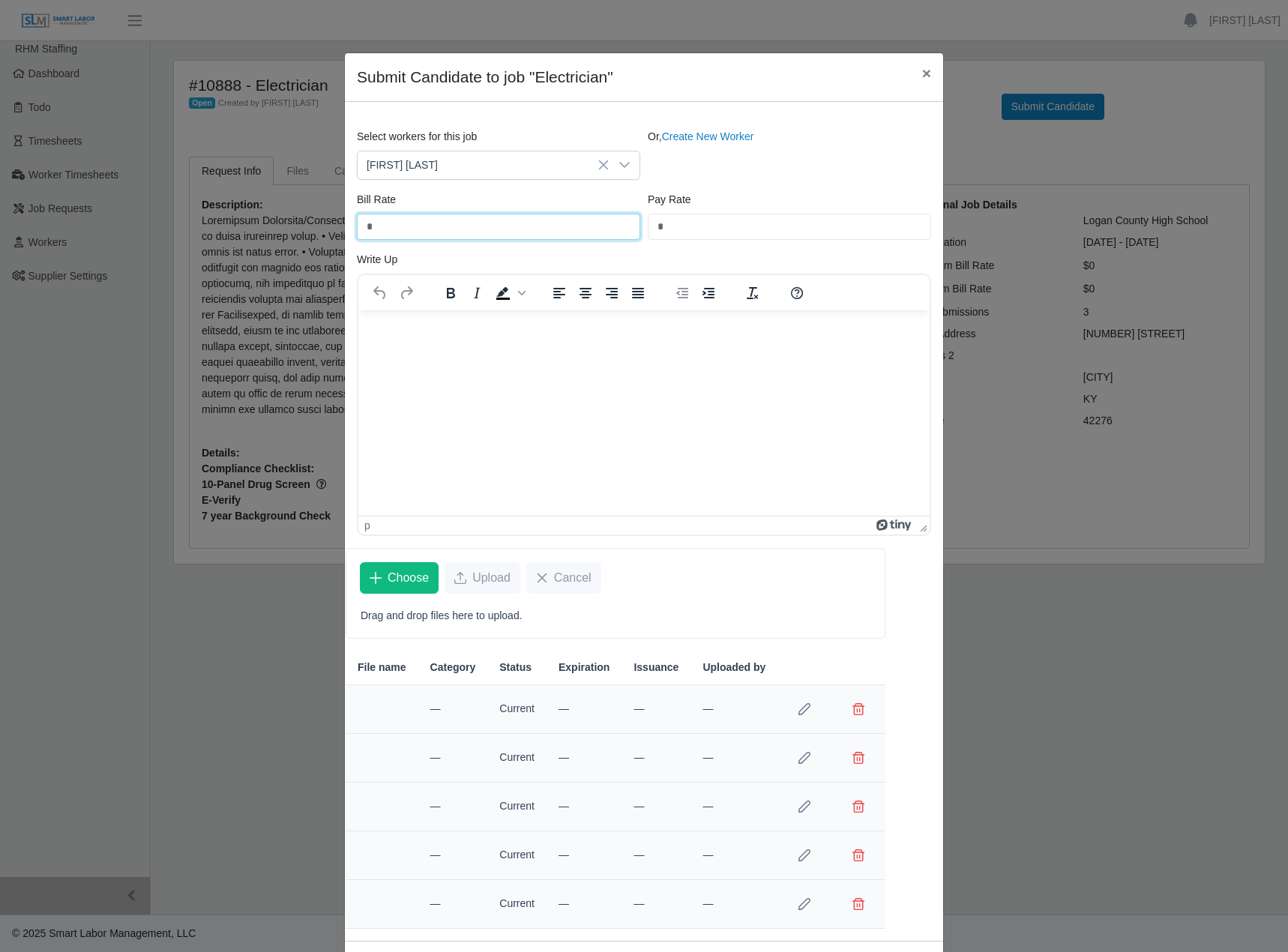 click on "*" at bounding box center [499, 226] 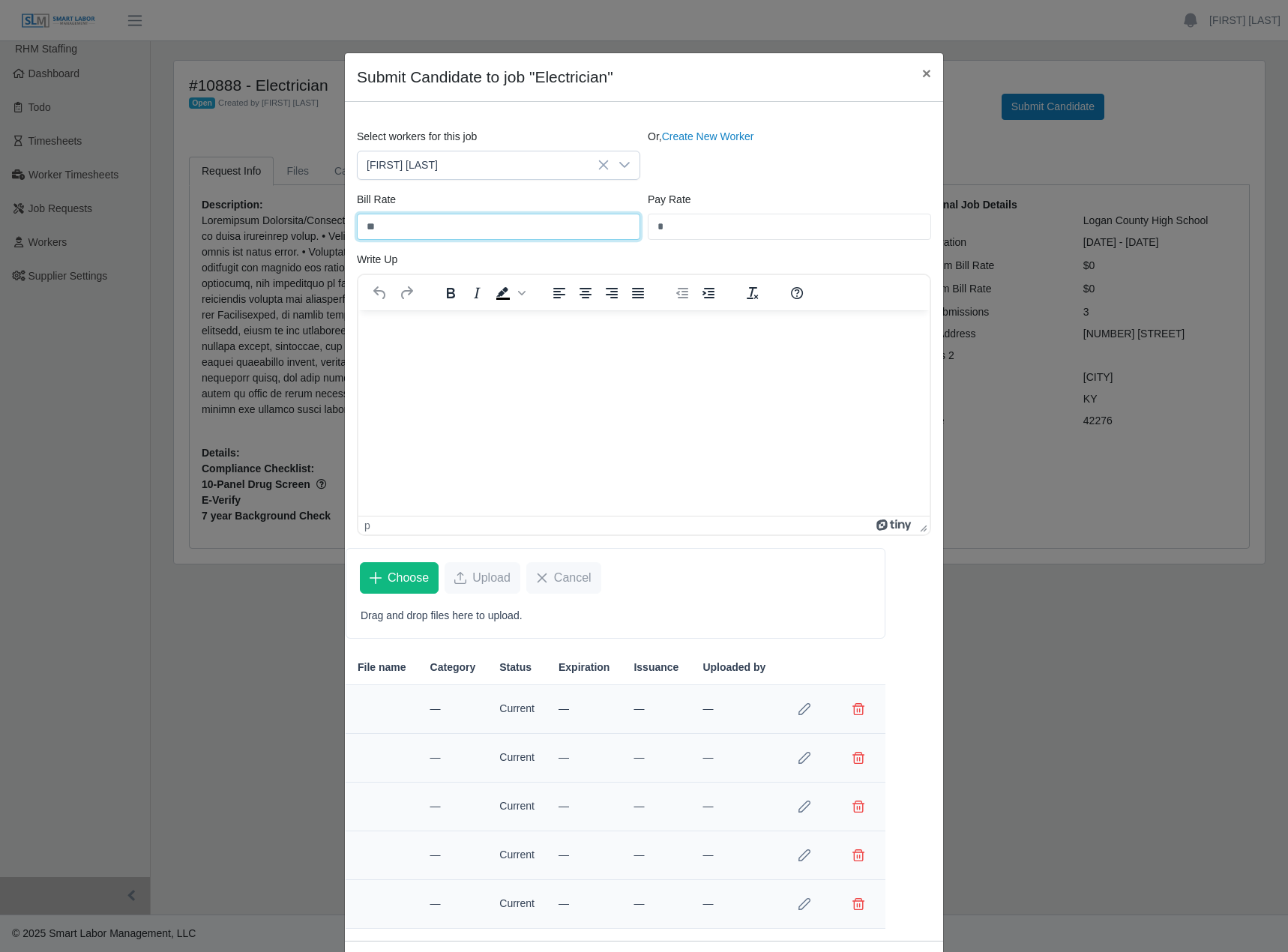 type on "**" 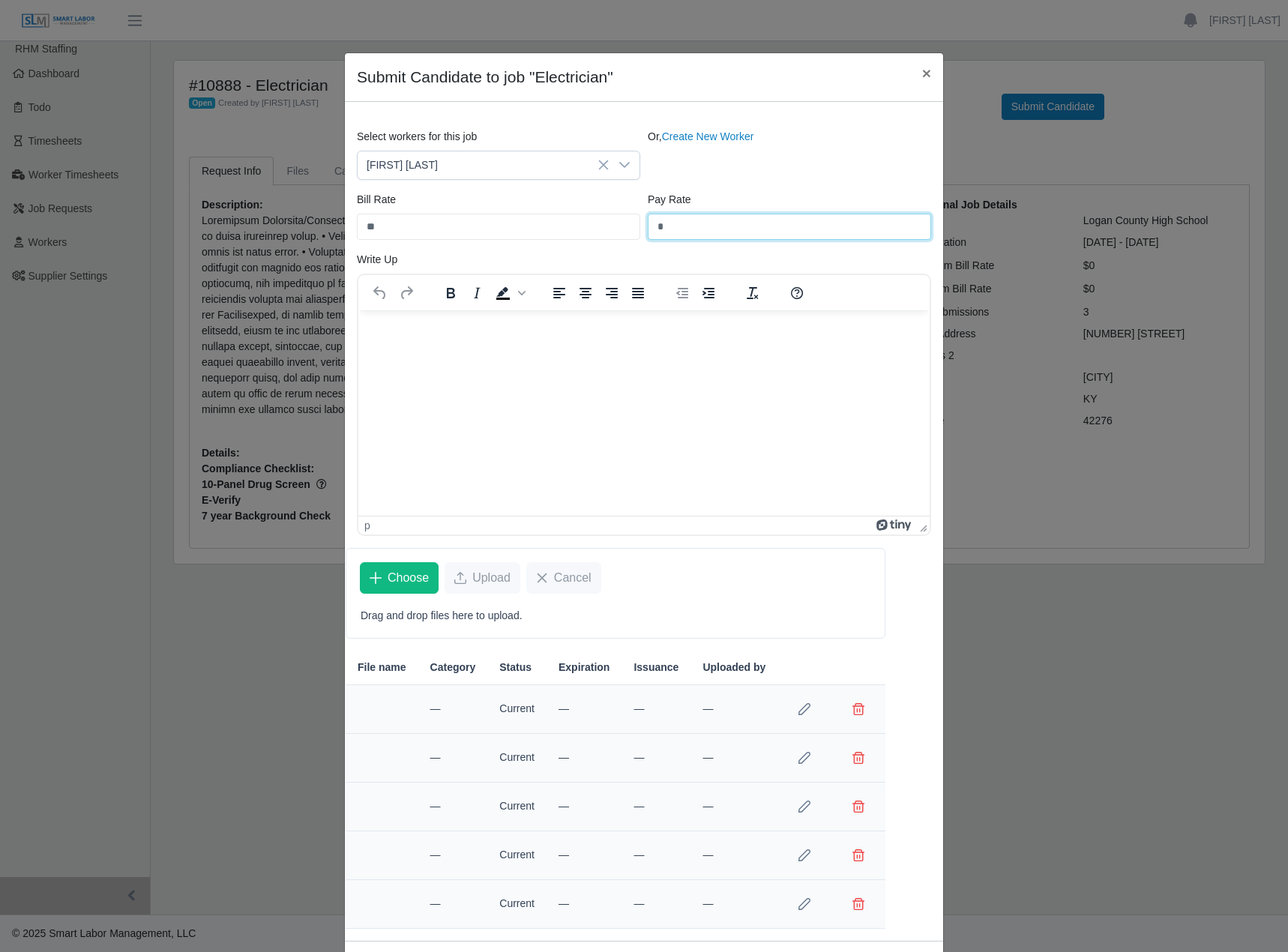 click on "*" at bounding box center [789, 226] 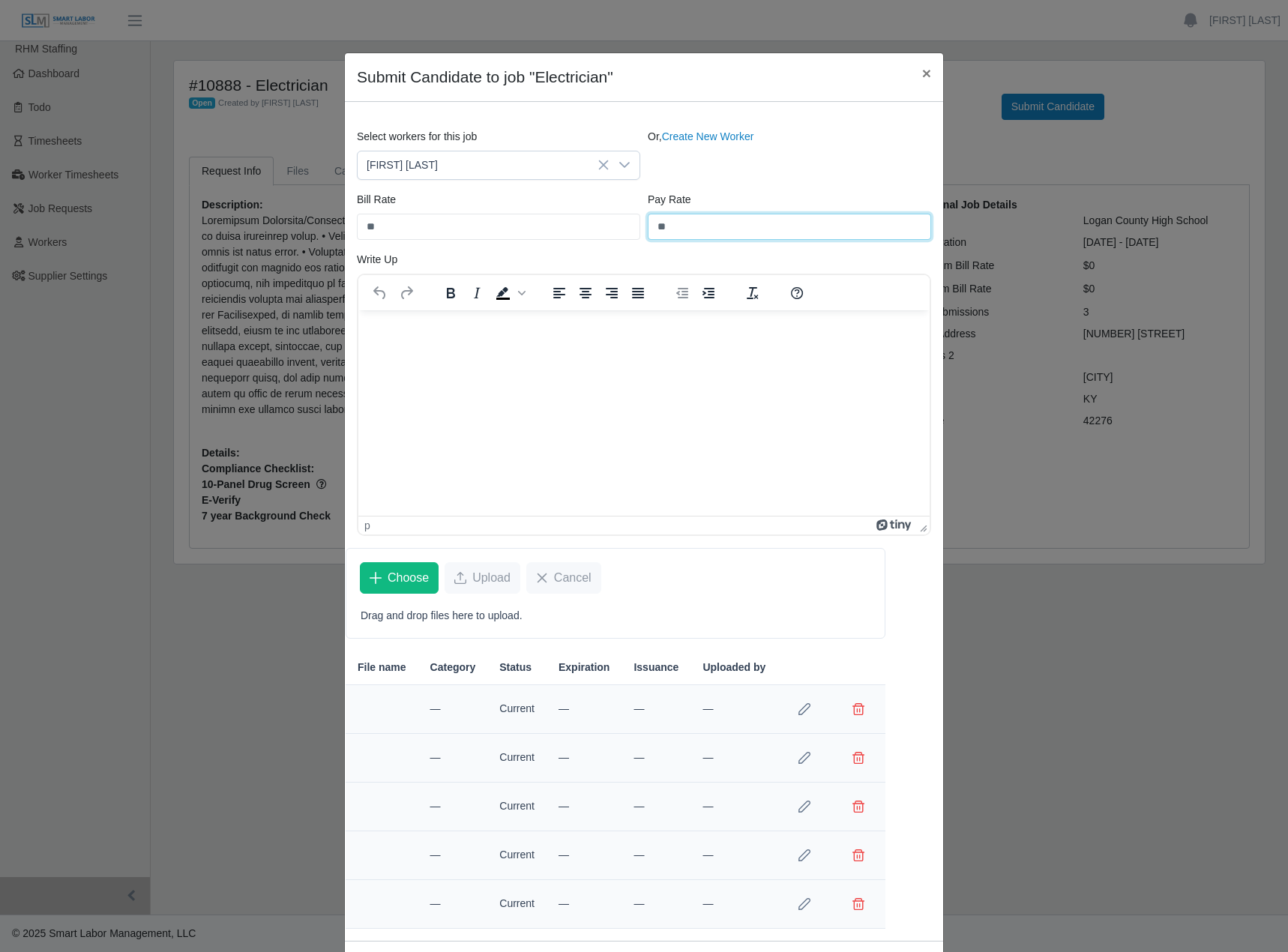 type on "**" 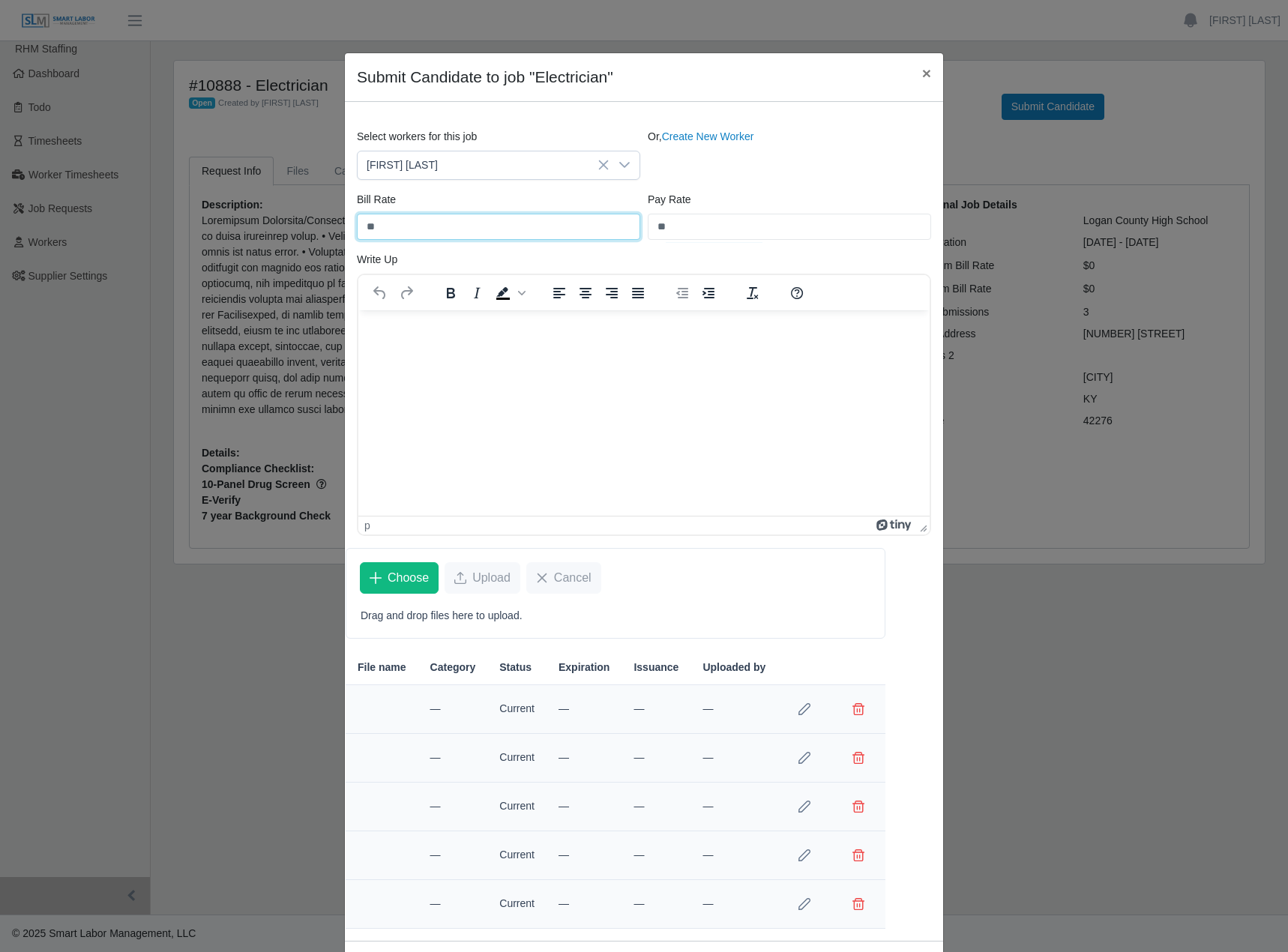 click on "**" at bounding box center (499, 226) 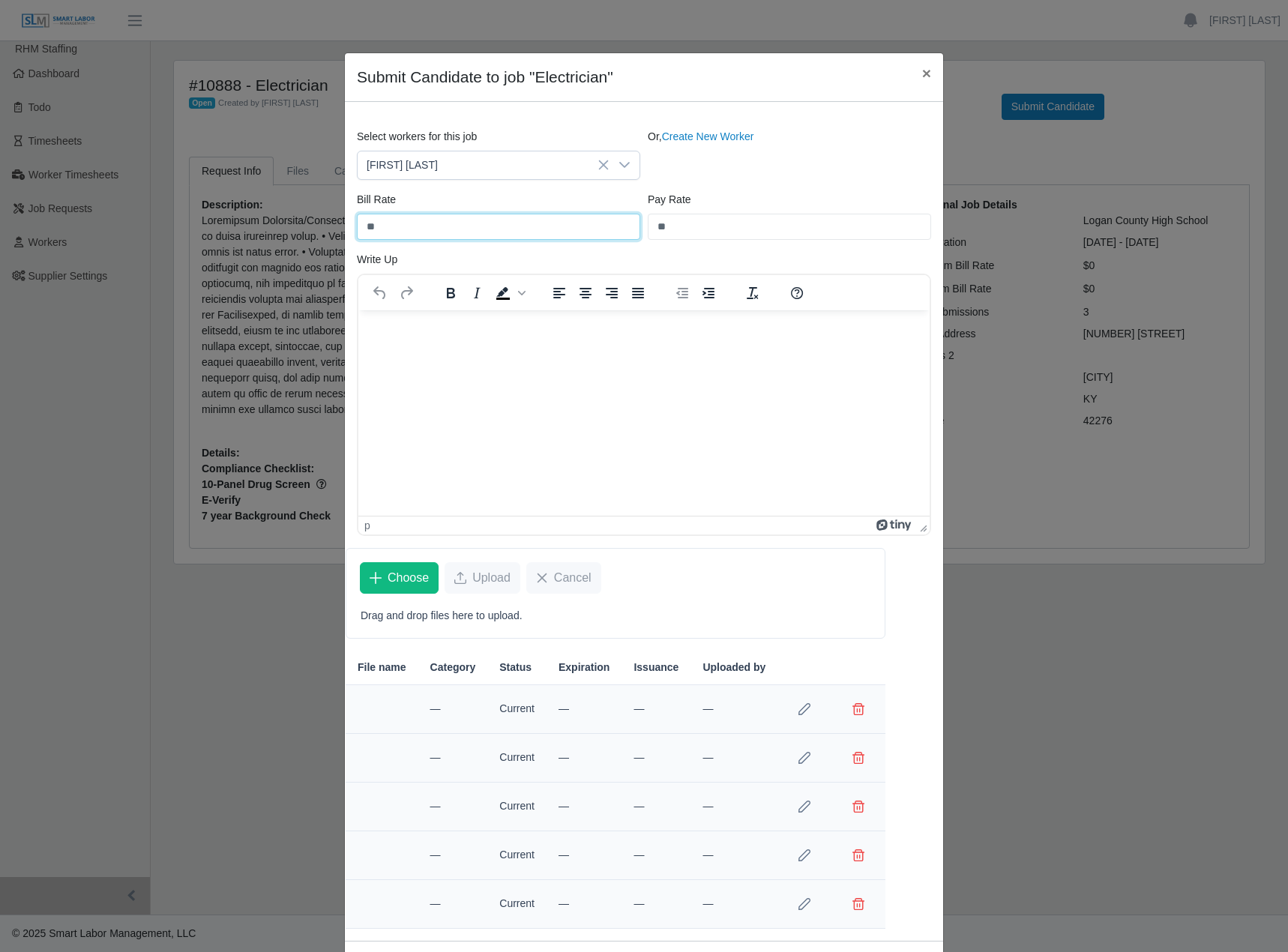 type on "**" 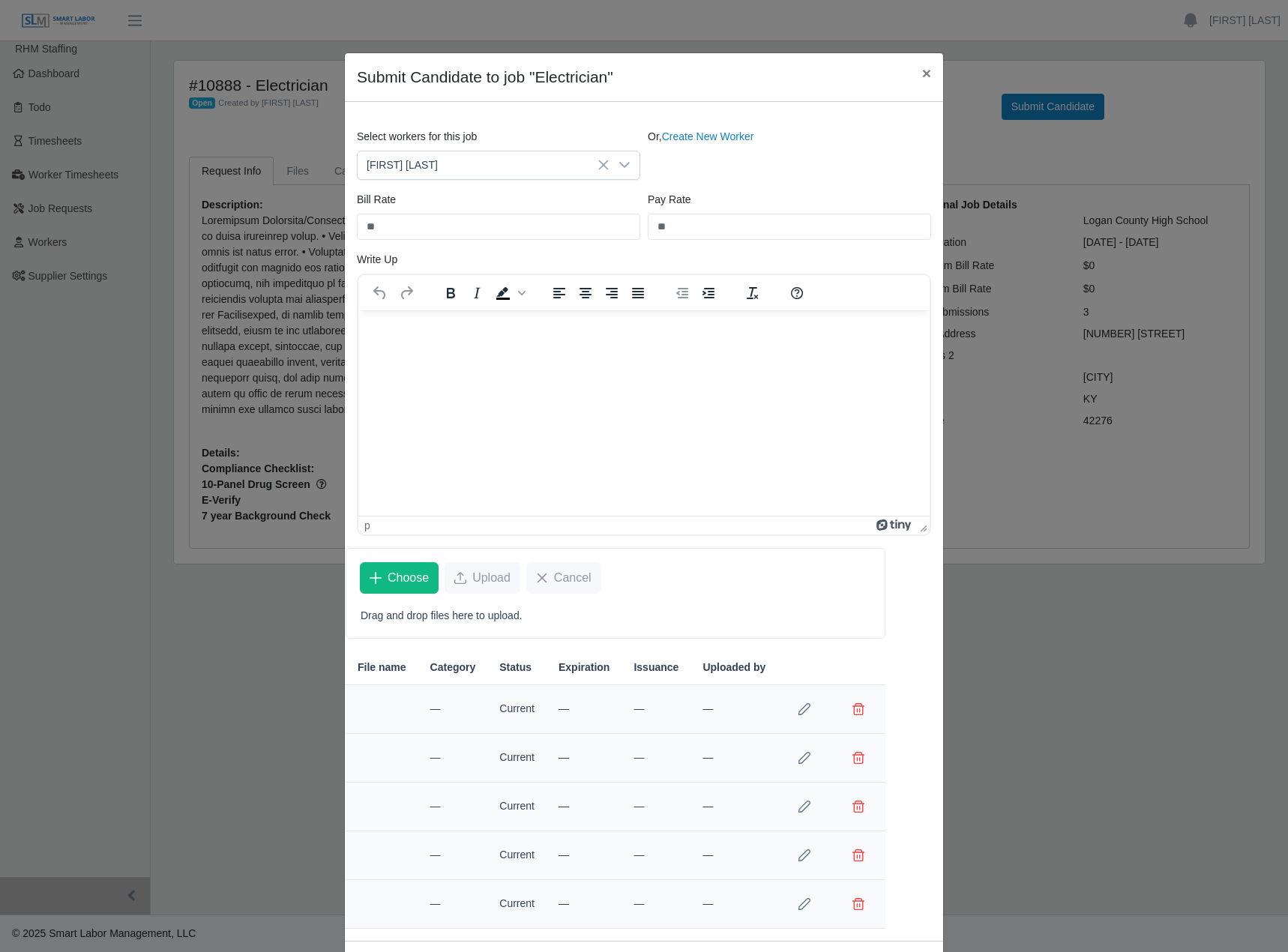 click on "Write Up   To open the popup, press Shift+Enter p" at bounding box center (644, 394) 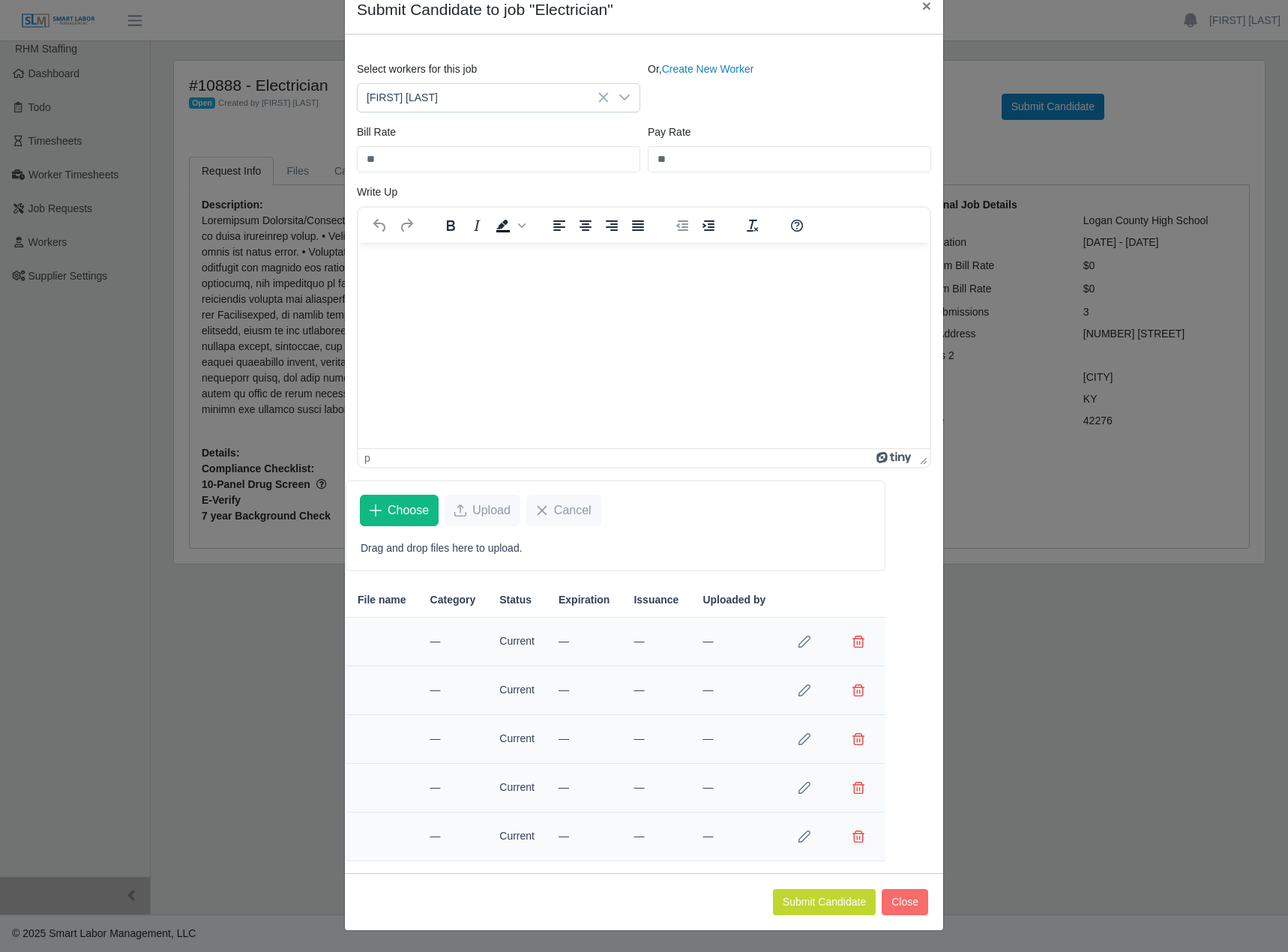 scroll, scrollTop: 0, scrollLeft: 0, axis: both 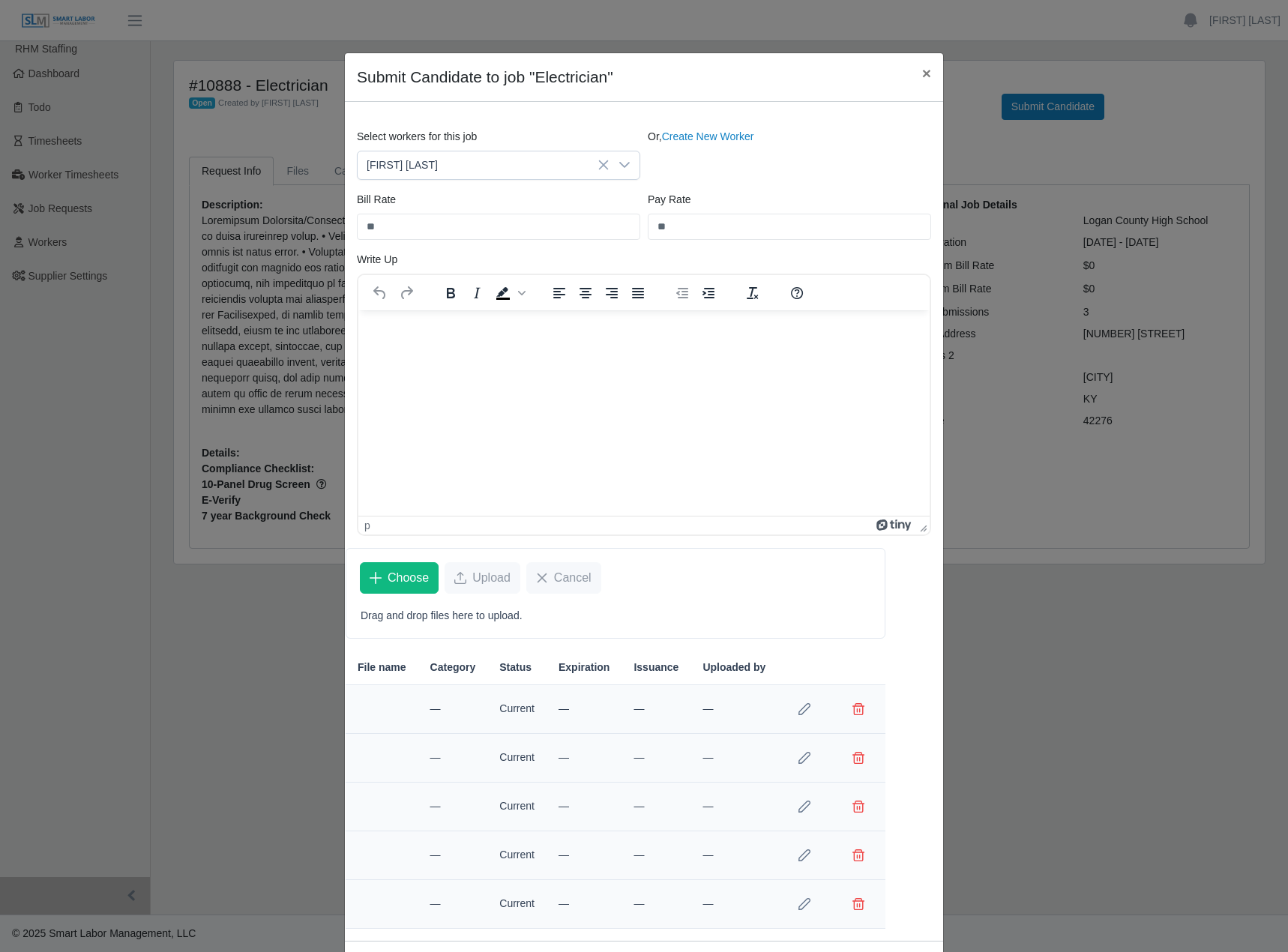 click at bounding box center [644, 330] 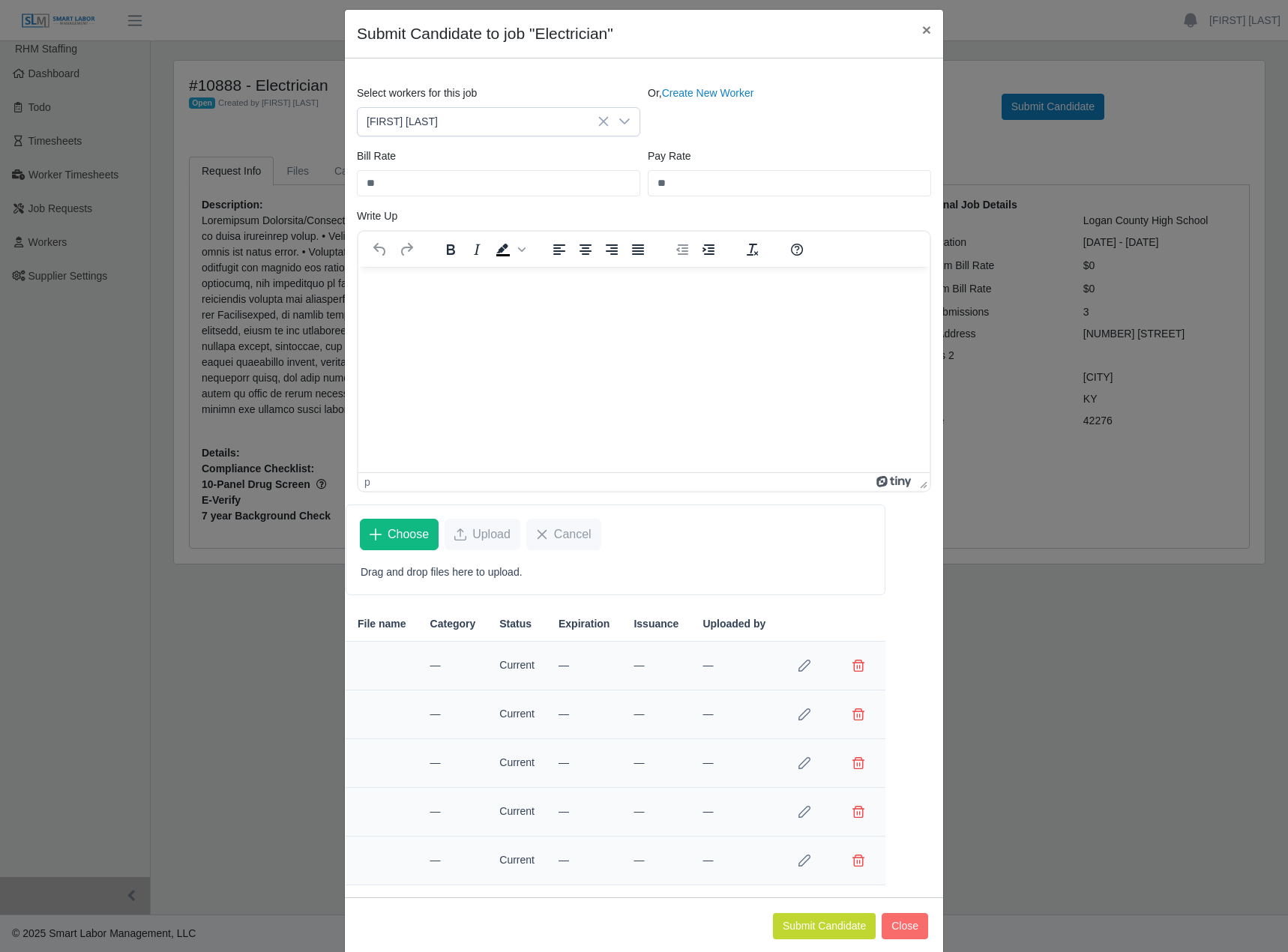 scroll, scrollTop: 67, scrollLeft: 0, axis: vertical 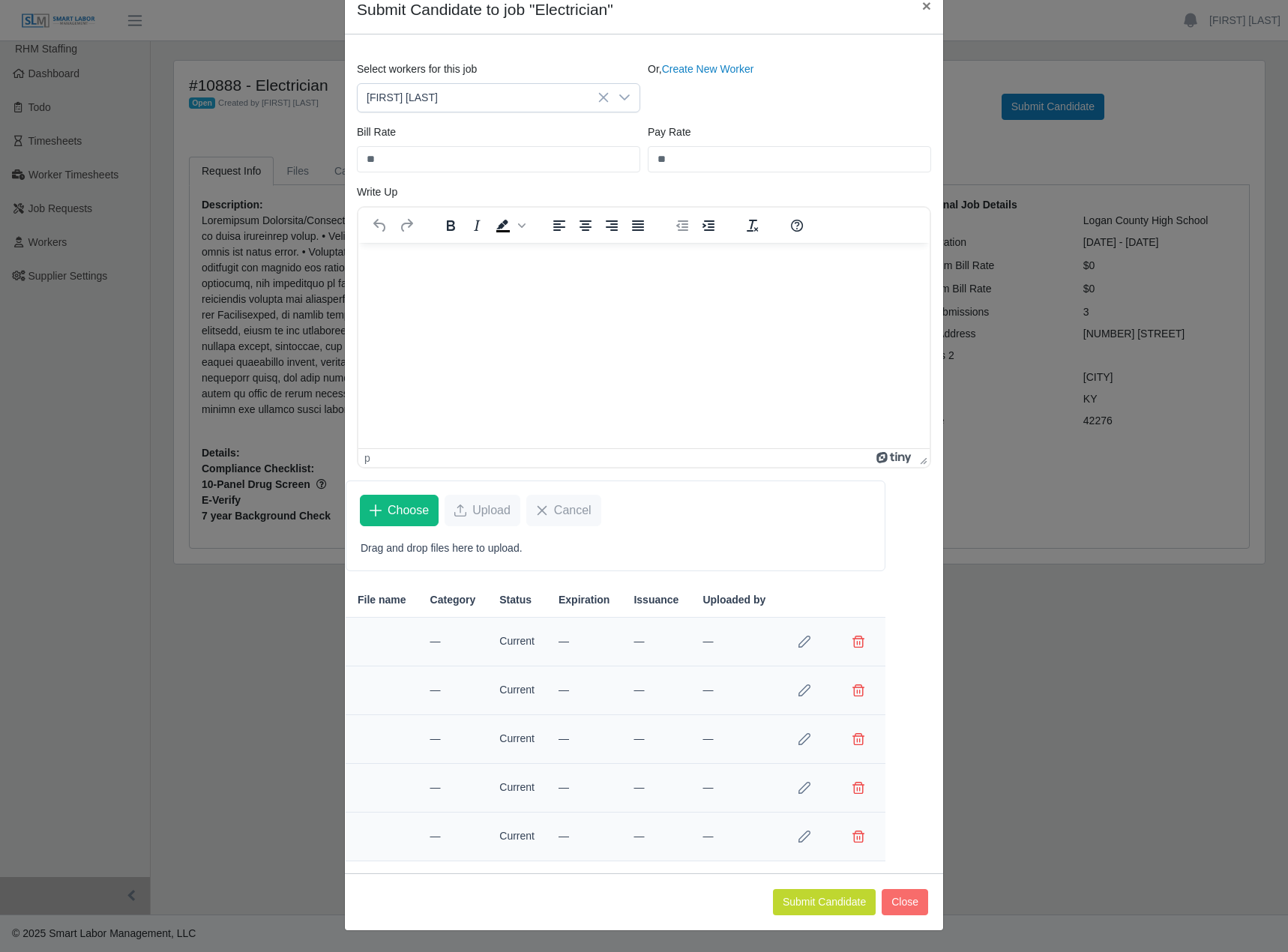 click on "Drag and drop files here to upload." 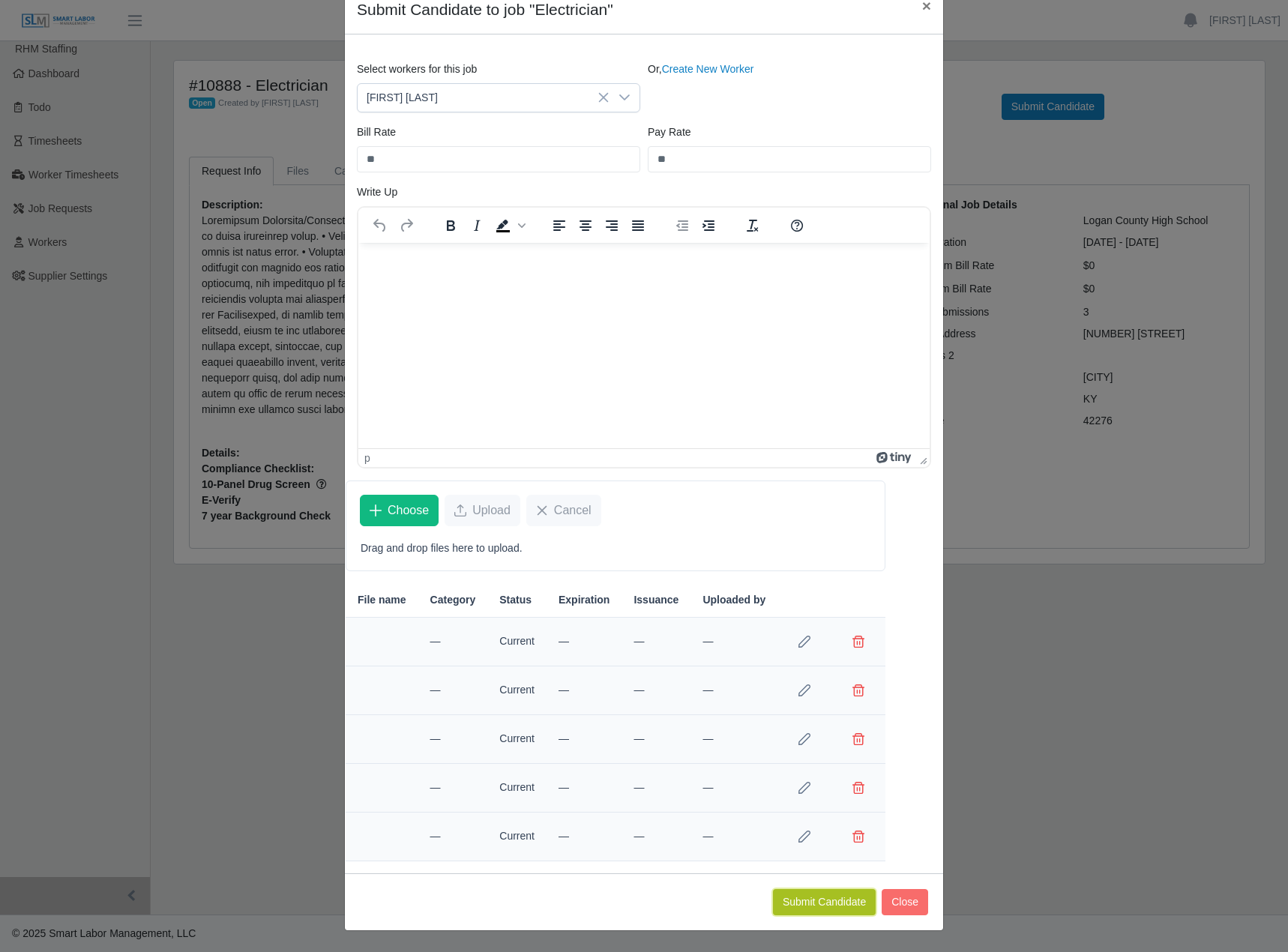 click on "Submit Candidate" 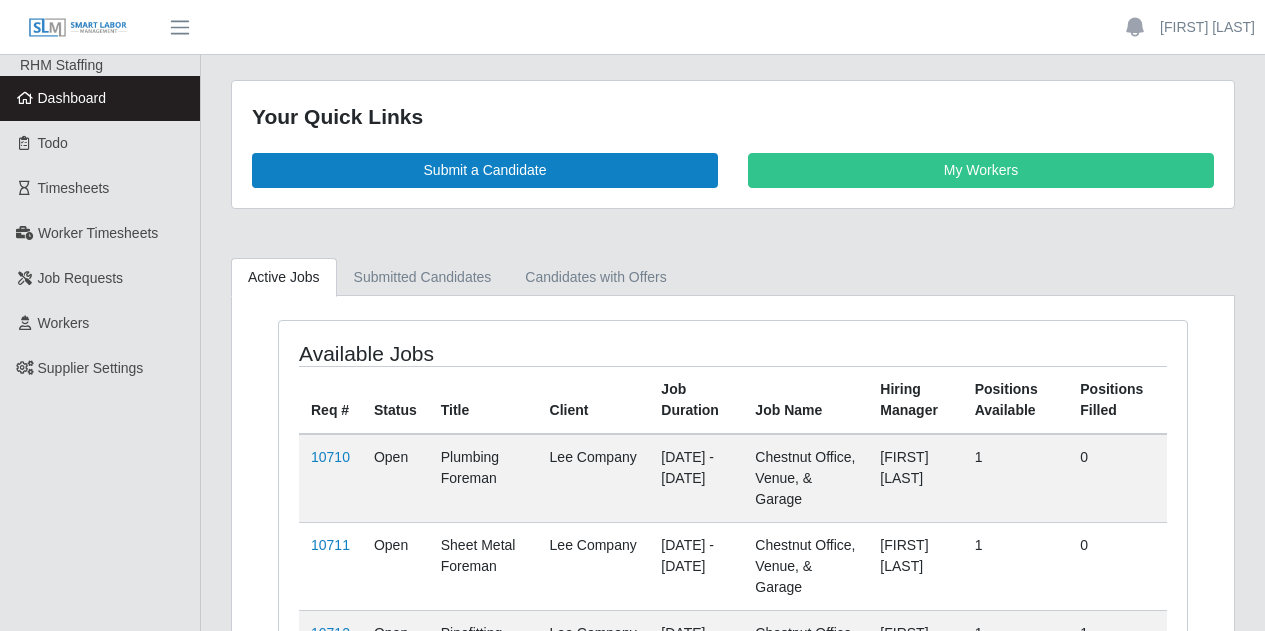 scroll, scrollTop: 277, scrollLeft: 0, axis: vertical 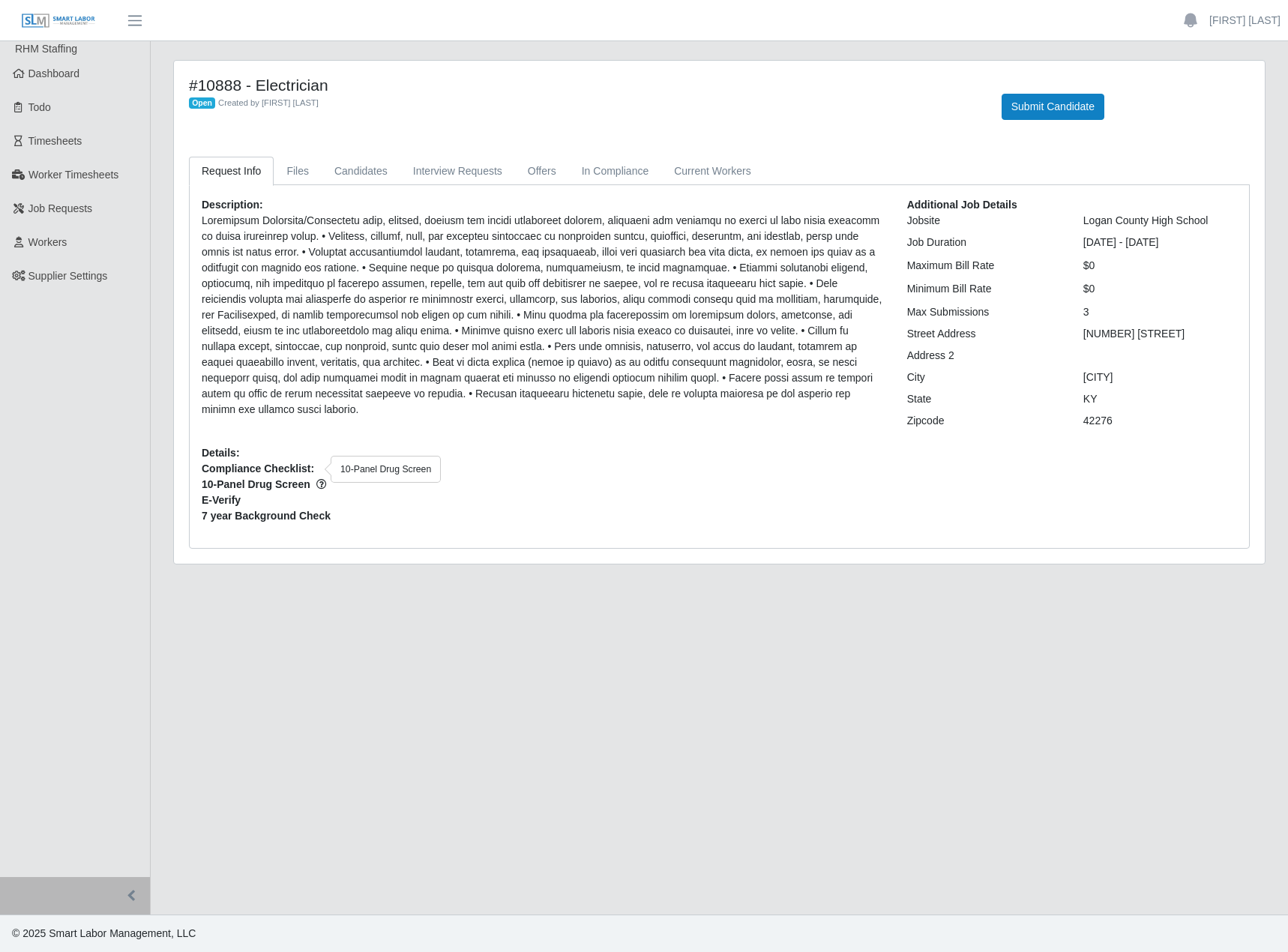 click at bounding box center (322, 484) 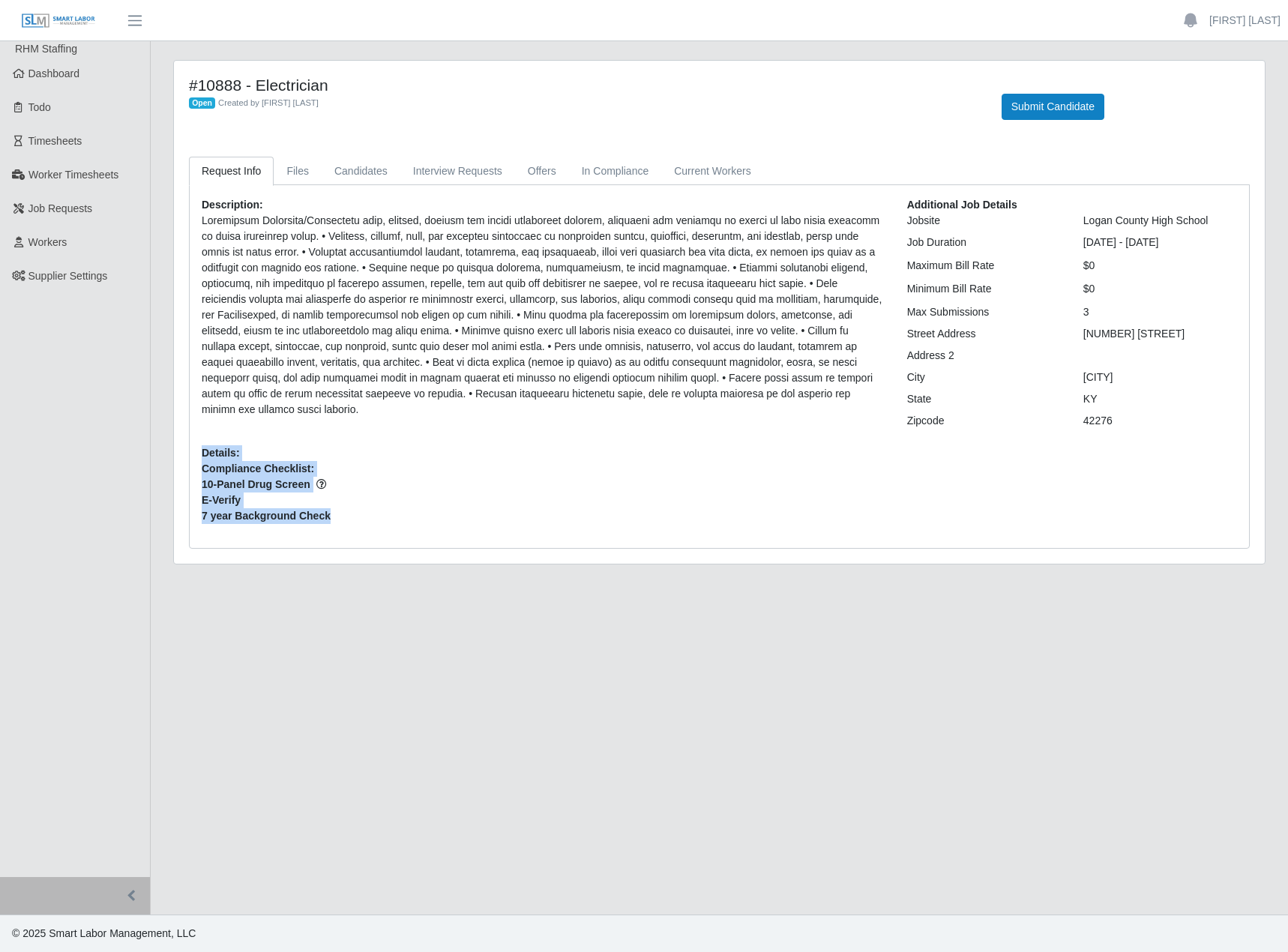 drag, startPoint x: 190, startPoint y: 434, endPoint x: 361, endPoint y: 530, distance: 196.10456 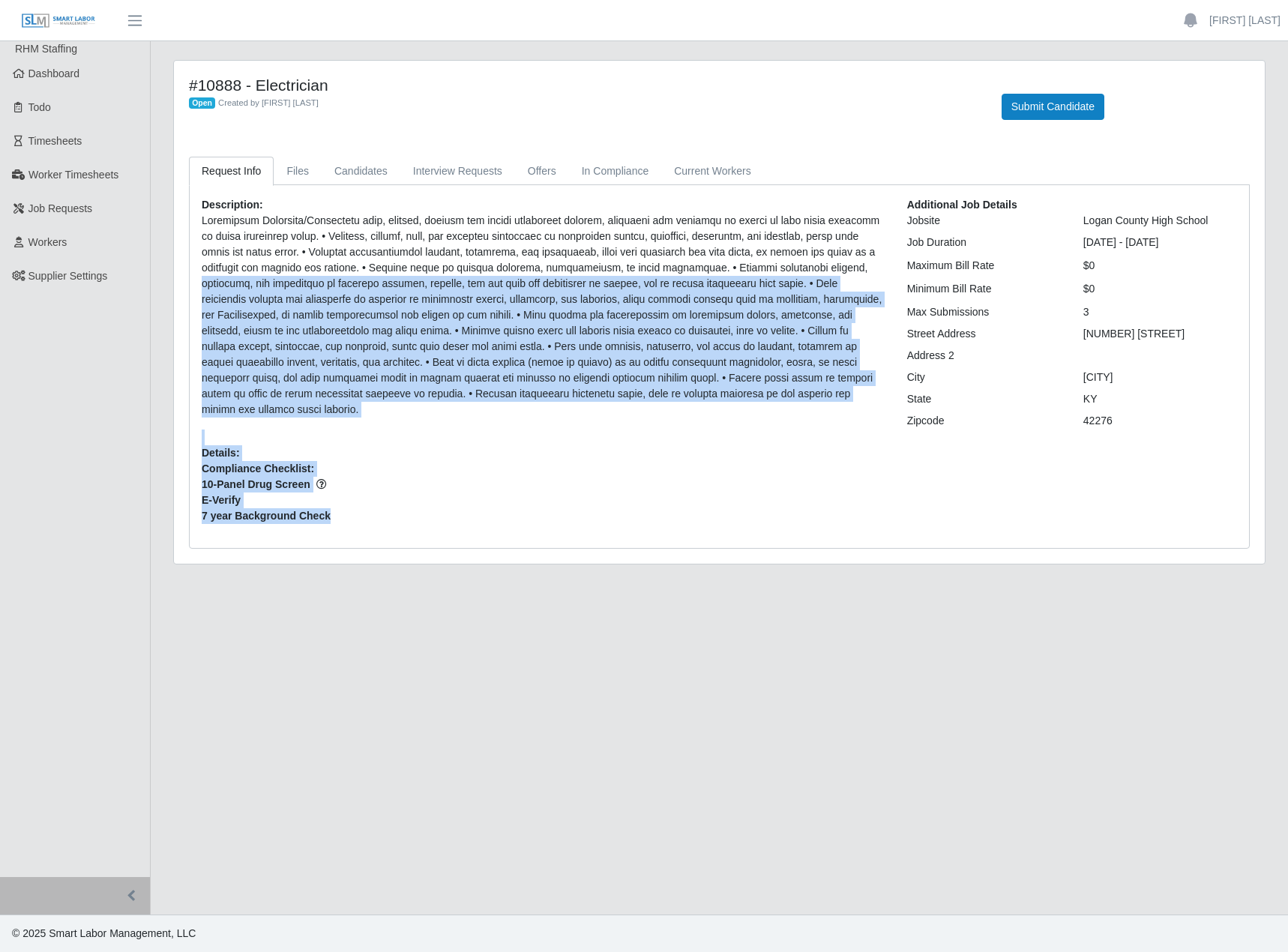 drag, startPoint x: 328, startPoint y: 510, endPoint x: 269, endPoint y: 267, distance: 250.05999 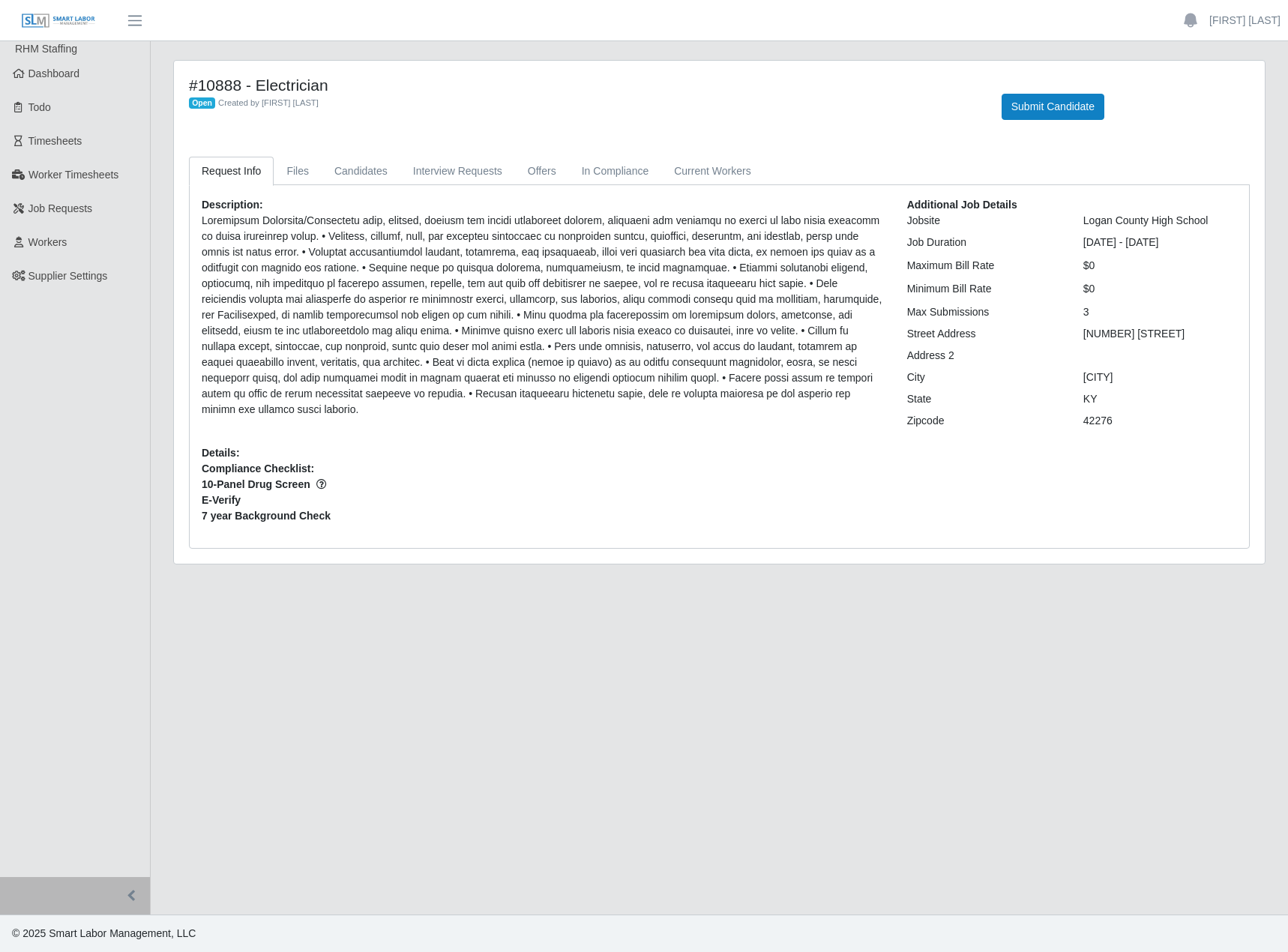 click at bounding box center (543, 315) 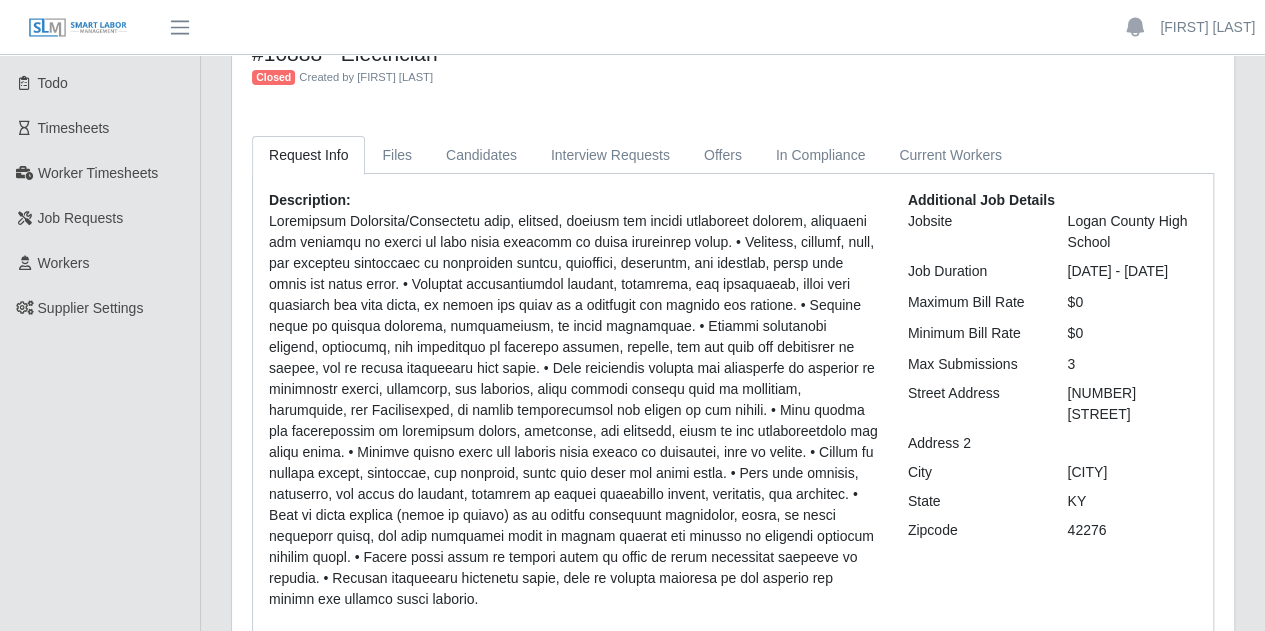 scroll, scrollTop: 0, scrollLeft: 0, axis: both 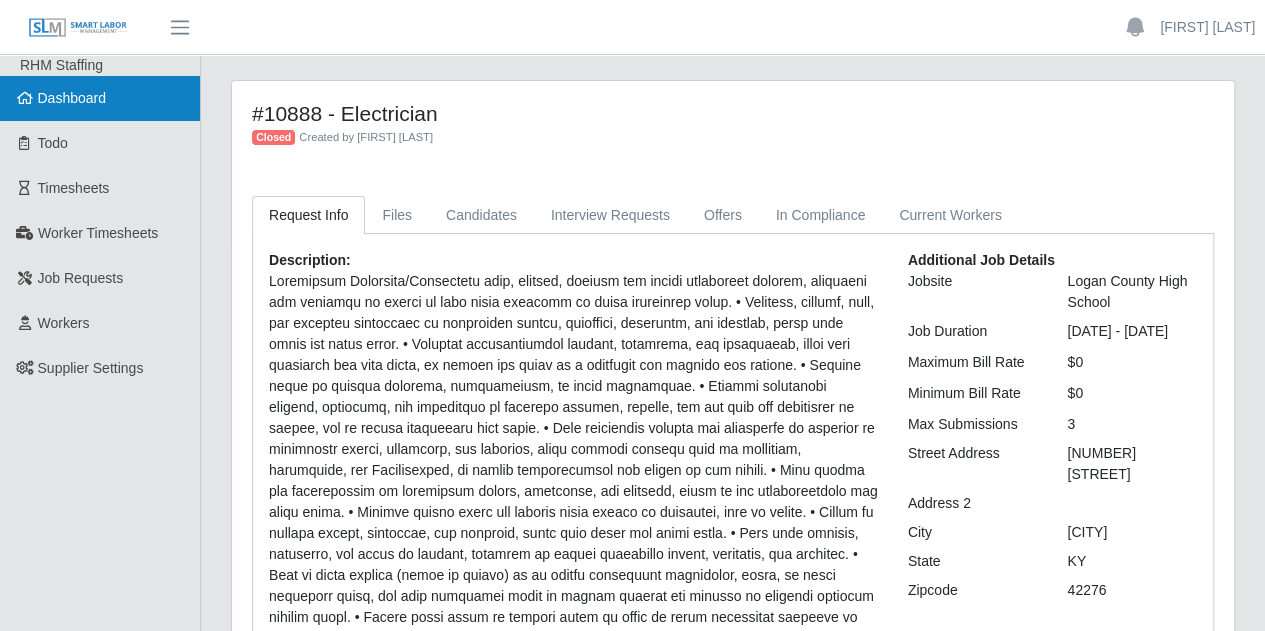click on "Dashboard" at bounding box center (72, 98) 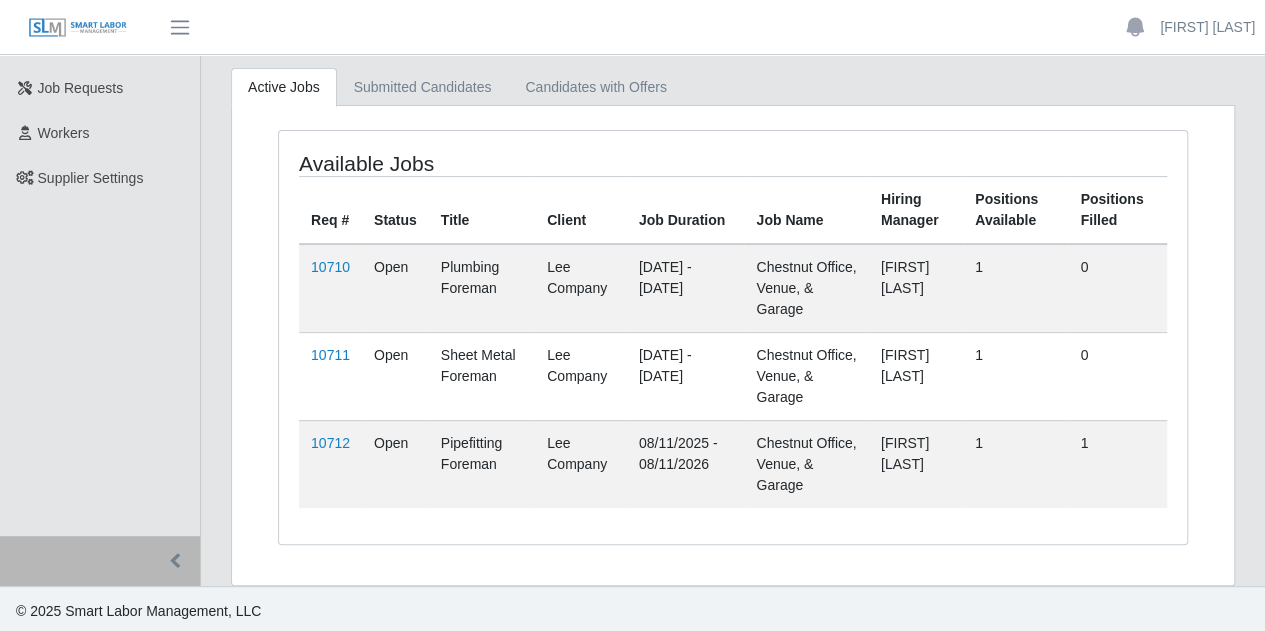 scroll, scrollTop: 135, scrollLeft: 0, axis: vertical 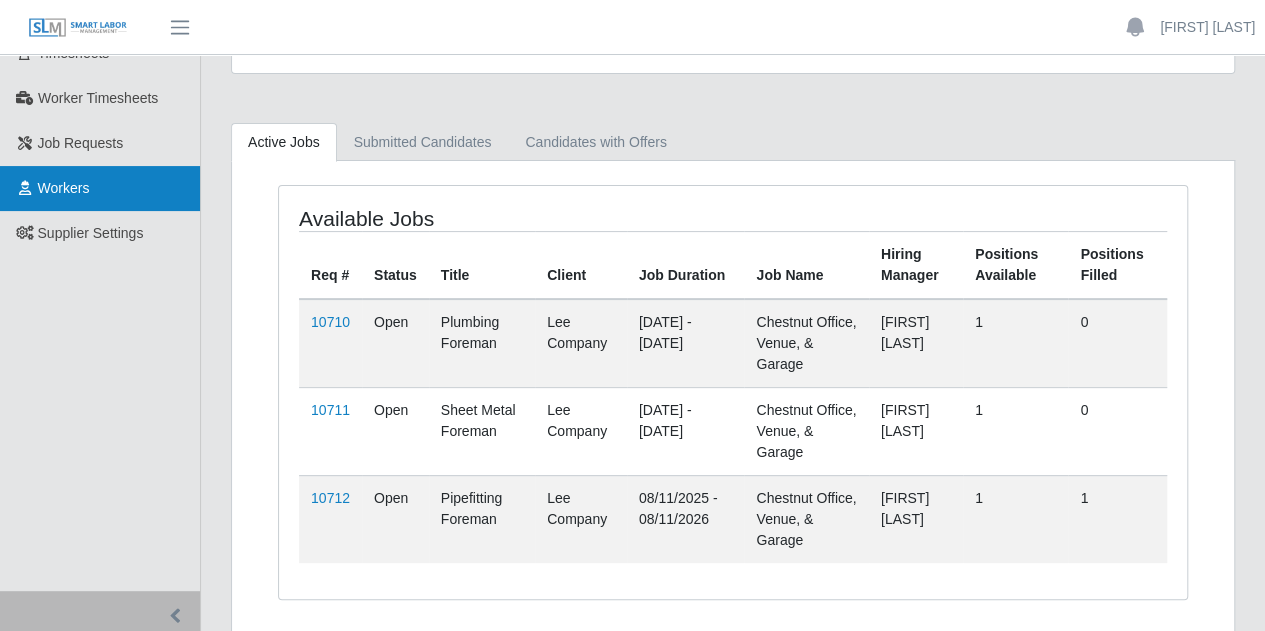 click on "Workers" at bounding box center (100, 188) 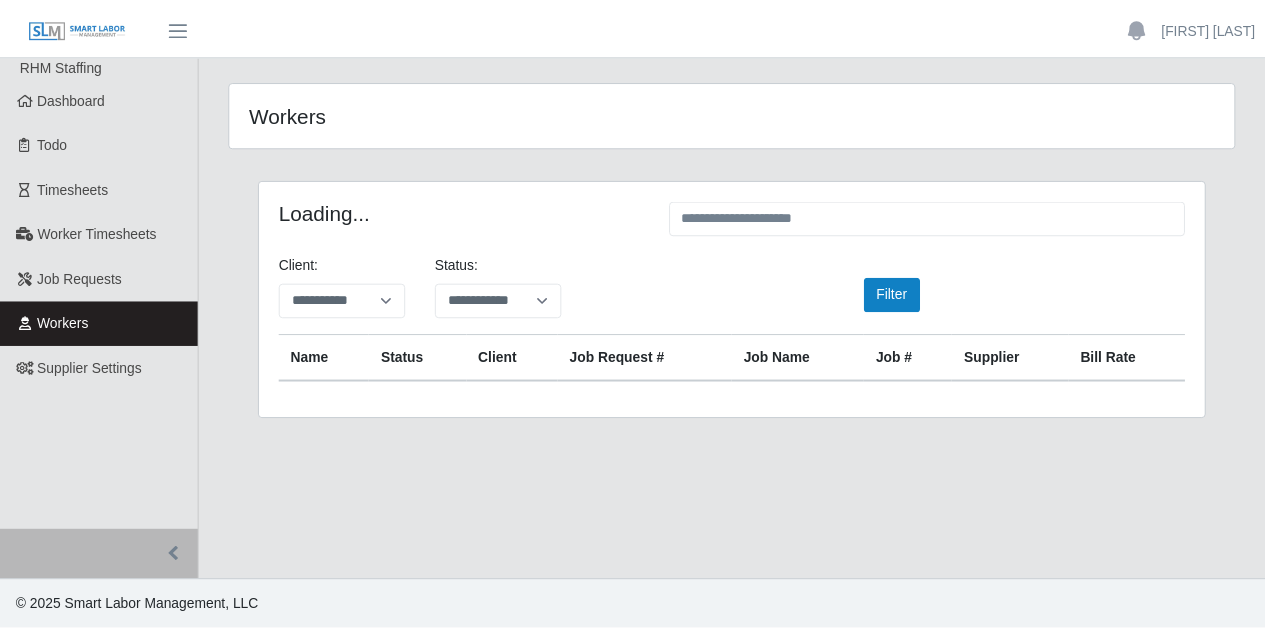 scroll, scrollTop: 0, scrollLeft: 0, axis: both 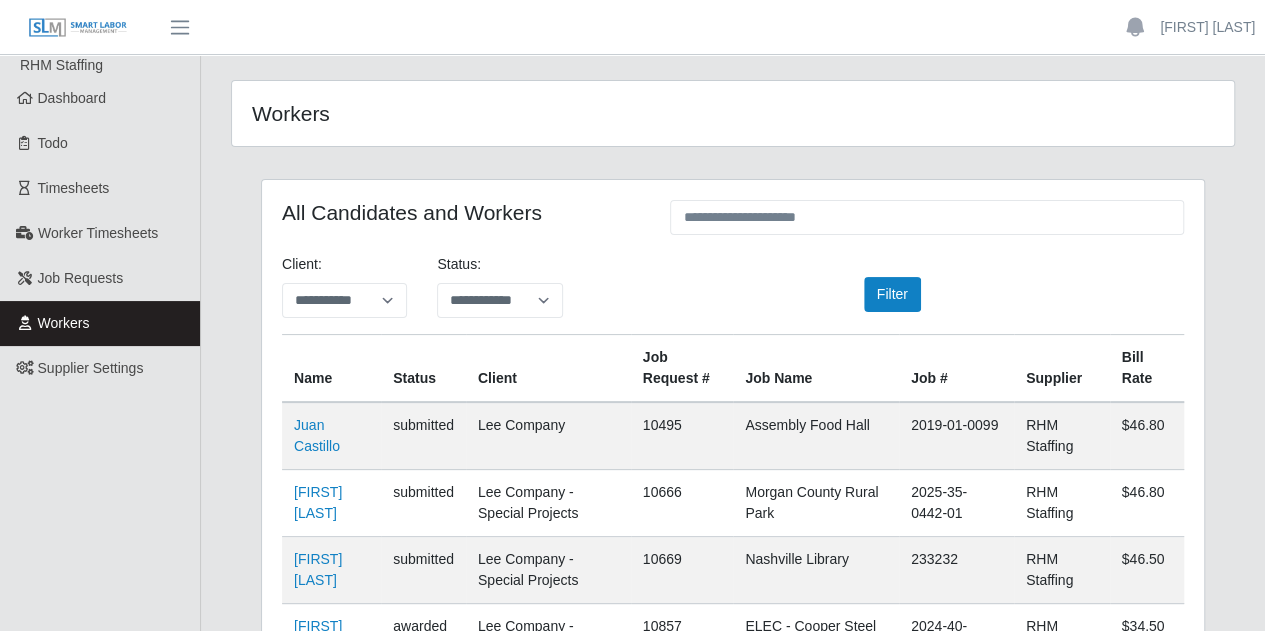 click on "Client:    [NAME]
Please provide a valid client.
Status:   [STATUS]   [STATUS] [STATUS] [STATUS] [STATUS] [STATUS] [STATUS] [STATUS] [STATUS]
Filter" at bounding box center (733, 294) 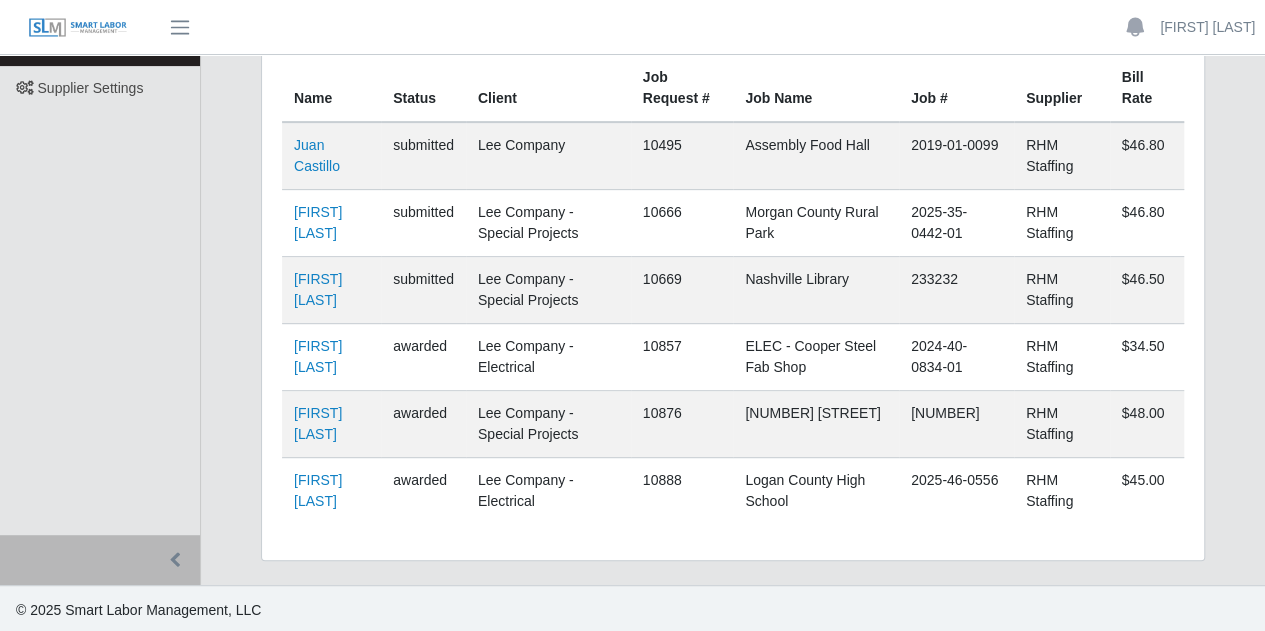 scroll, scrollTop: 0, scrollLeft: 0, axis: both 